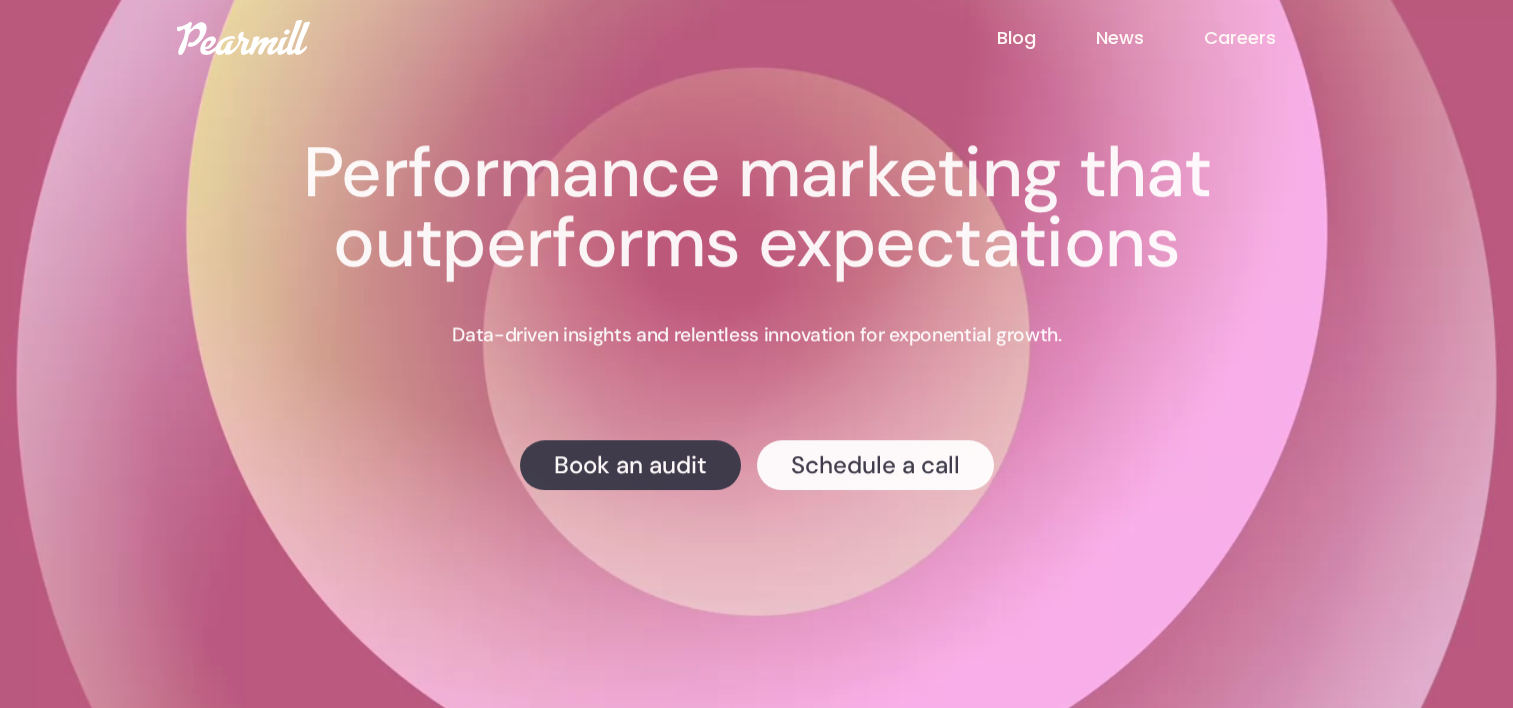 scroll, scrollTop: 100, scrollLeft: 0, axis: vertical 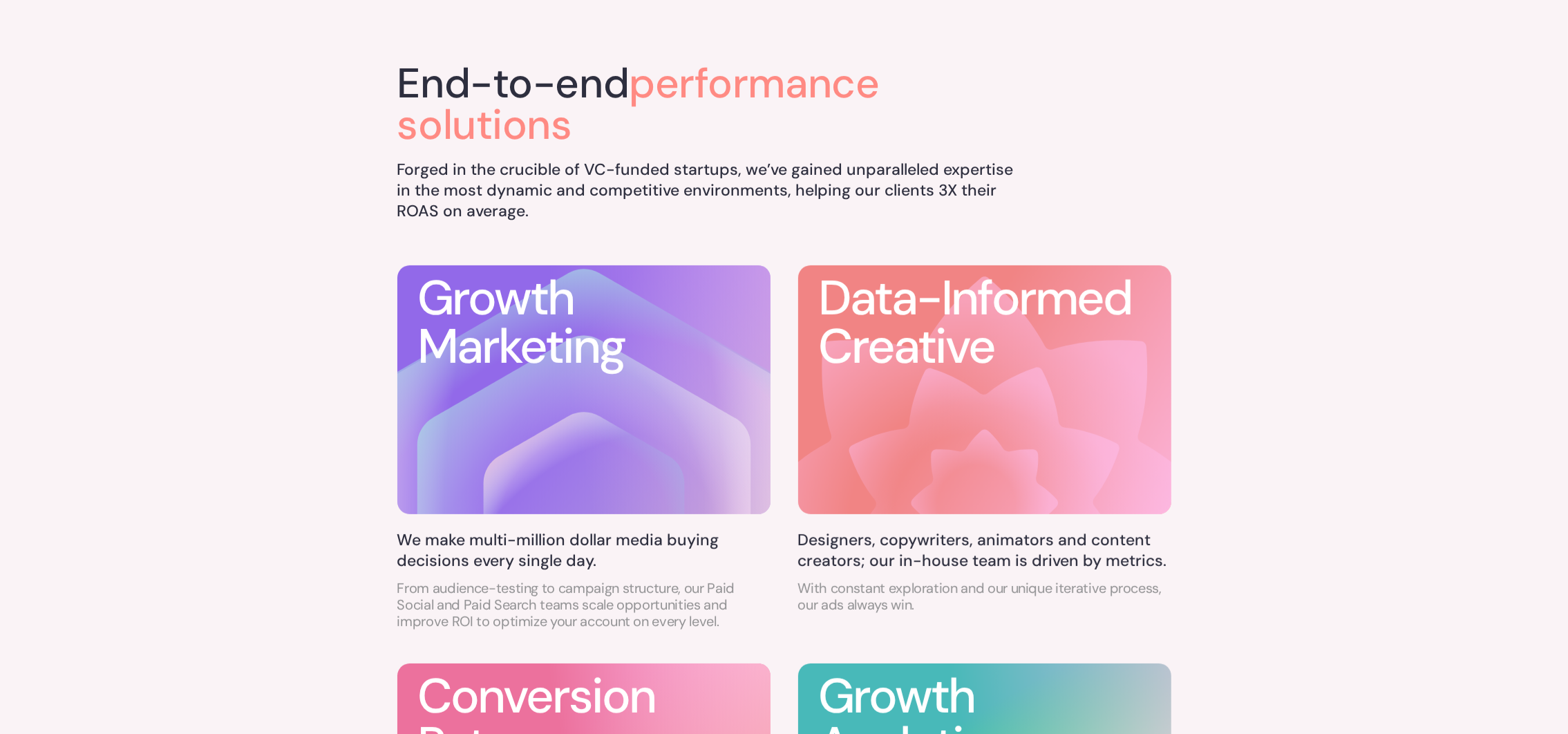 click 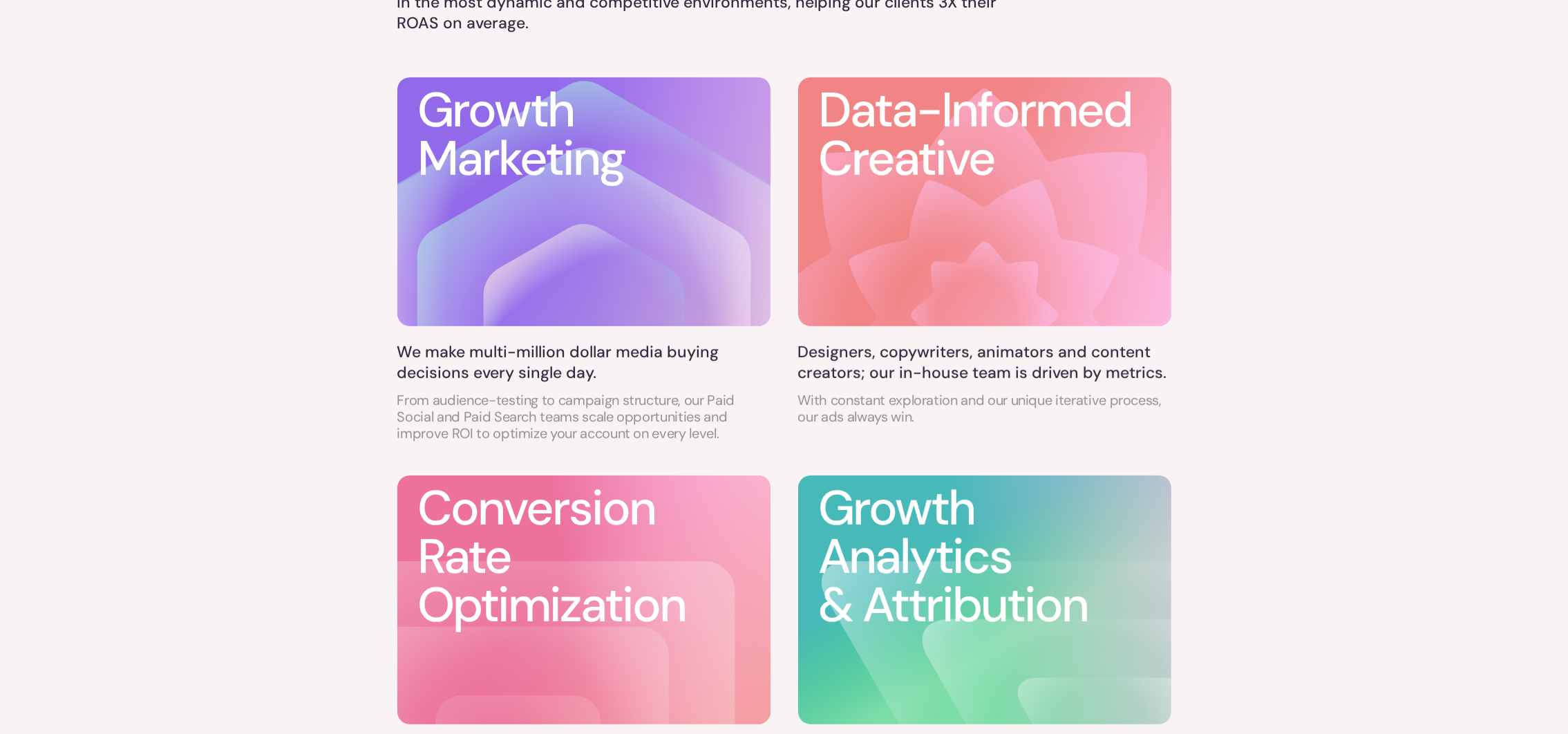 scroll, scrollTop: 1253, scrollLeft: 0, axis: vertical 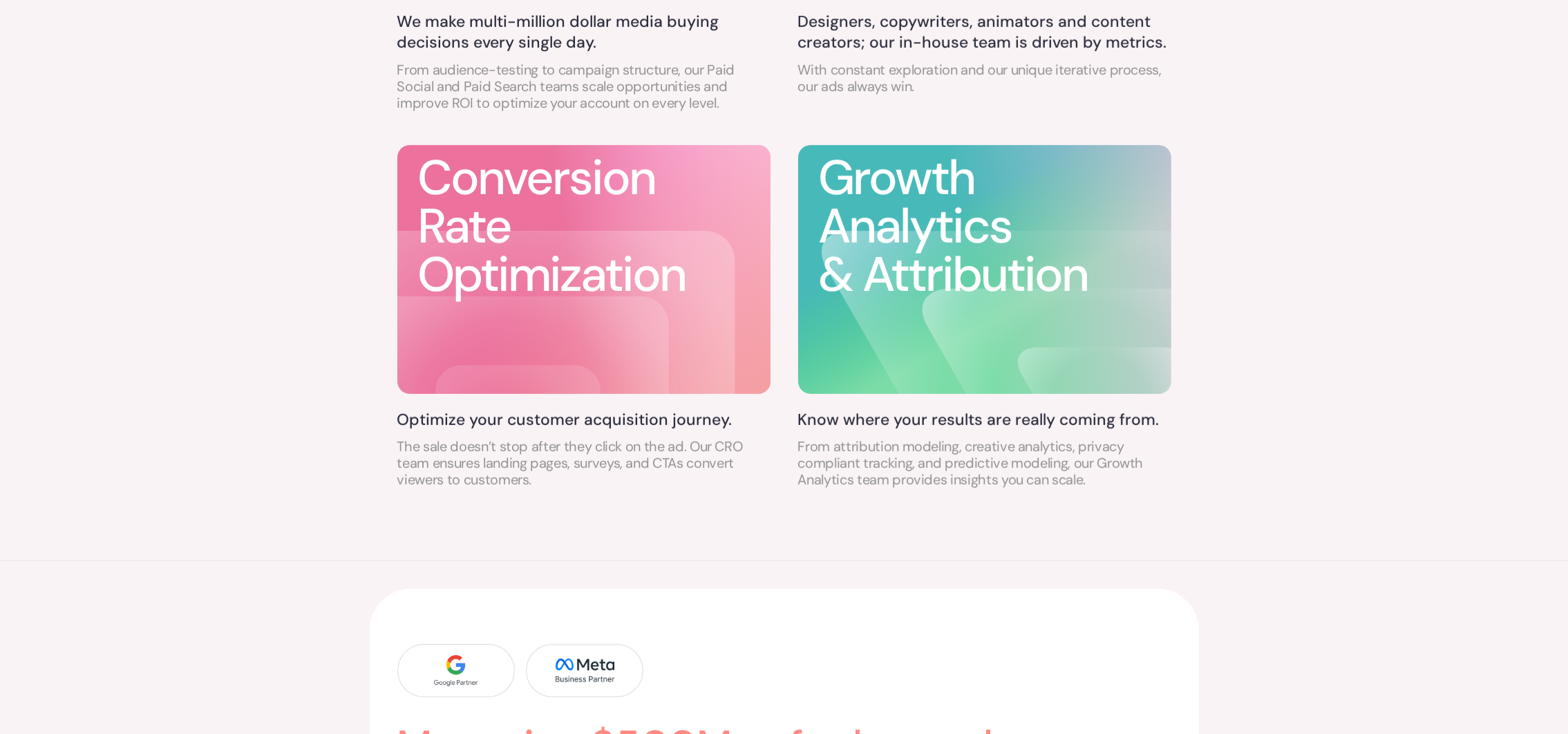 drag, startPoint x: 567, startPoint y: 342, endPoint x: 596, endPoint y: 337, distance: 29.427878 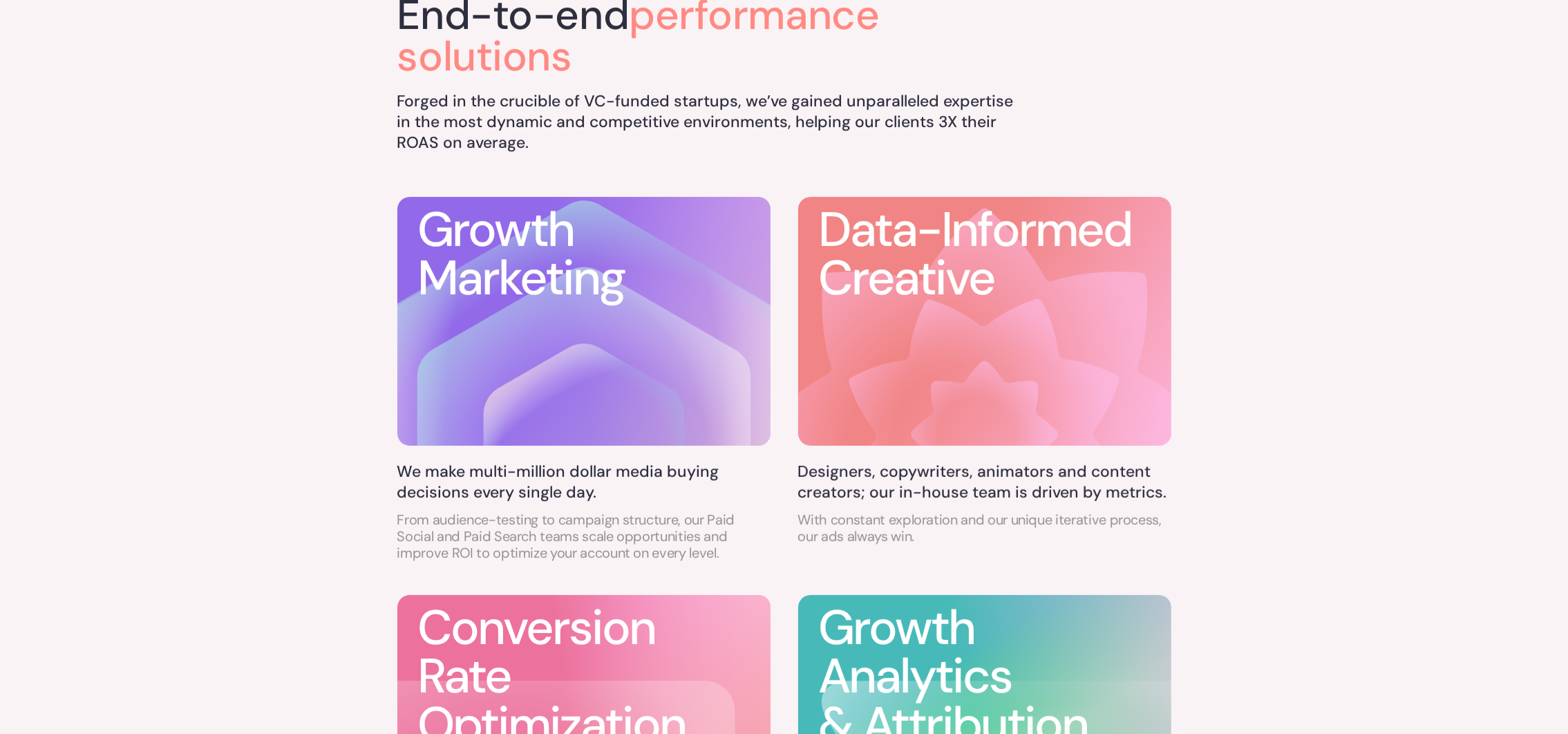 scroll, scrollTop: 0, scrollLeft: 0, axis: both 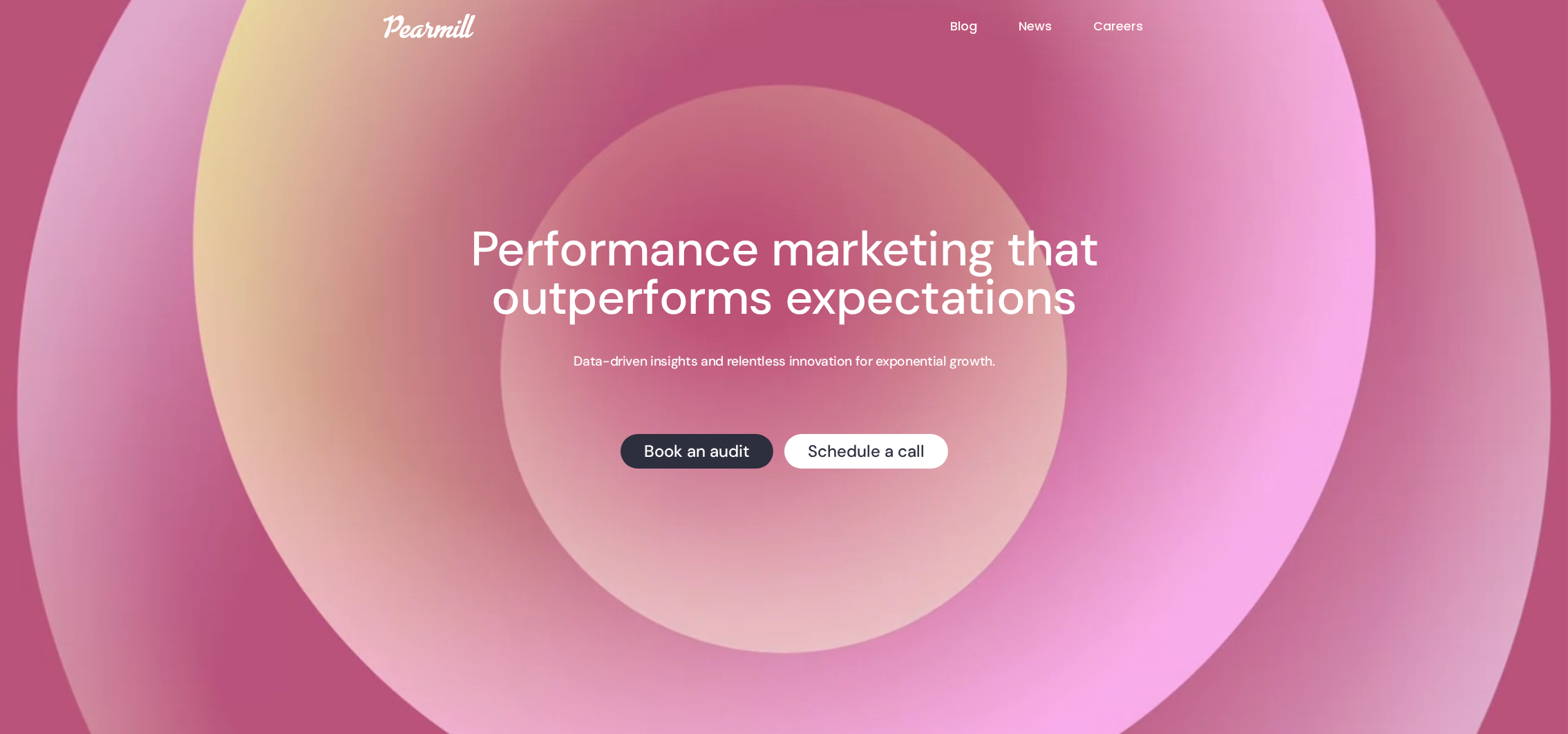 click on "News" at bounding box center (1056, 26) 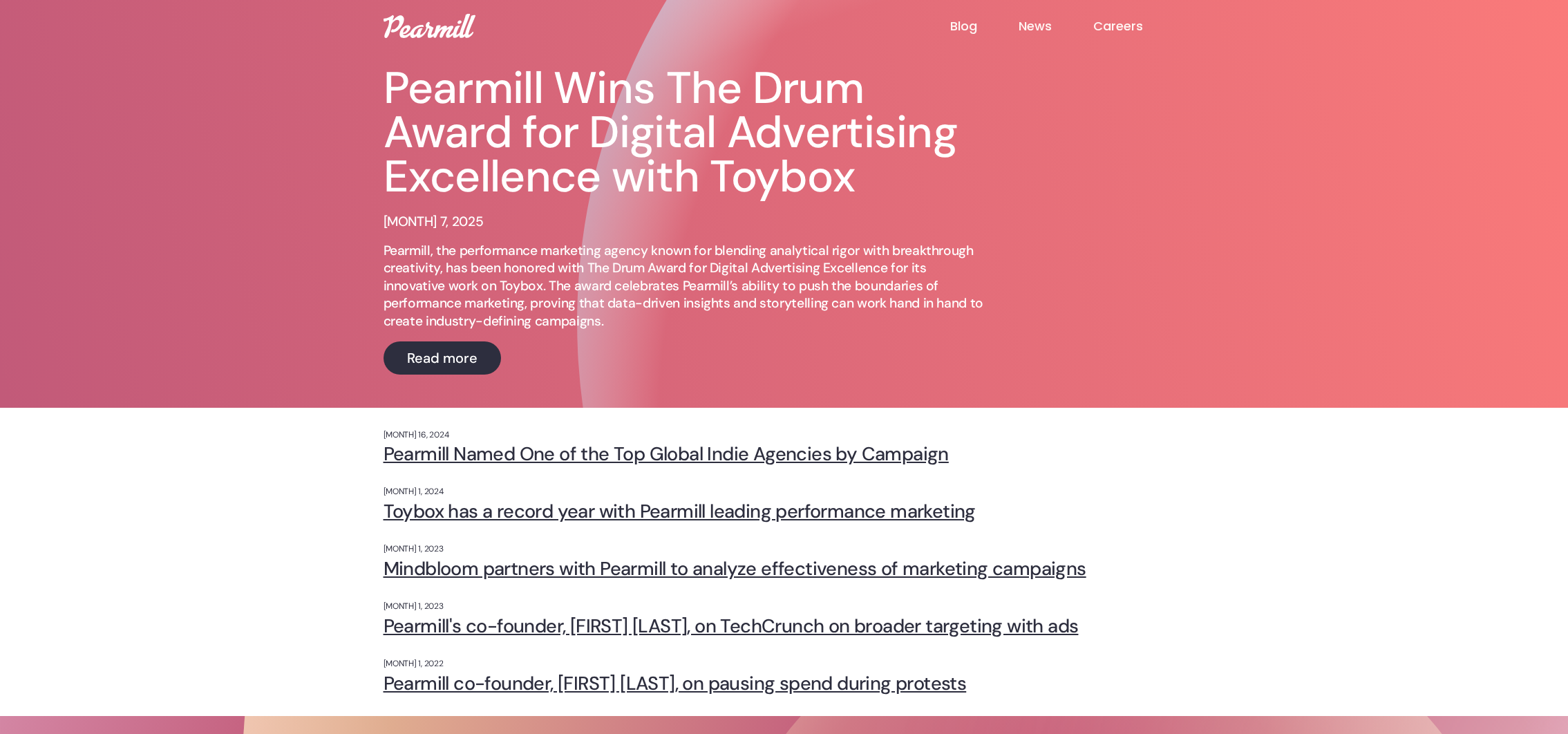 scroll, scrollTop: 0, scrollLeft: 0, axis: both 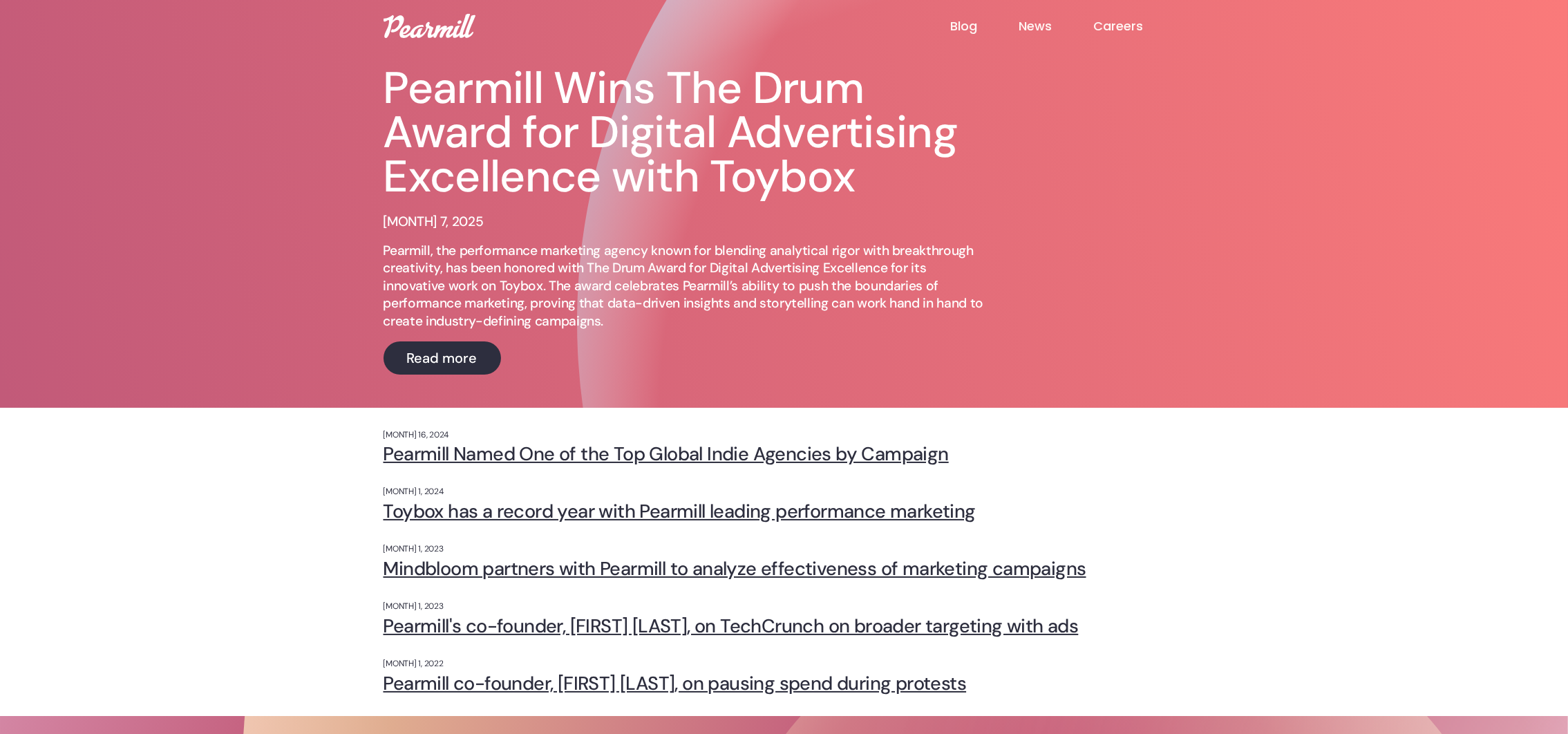 click on "Careers" at bounding box center [1139, 26] 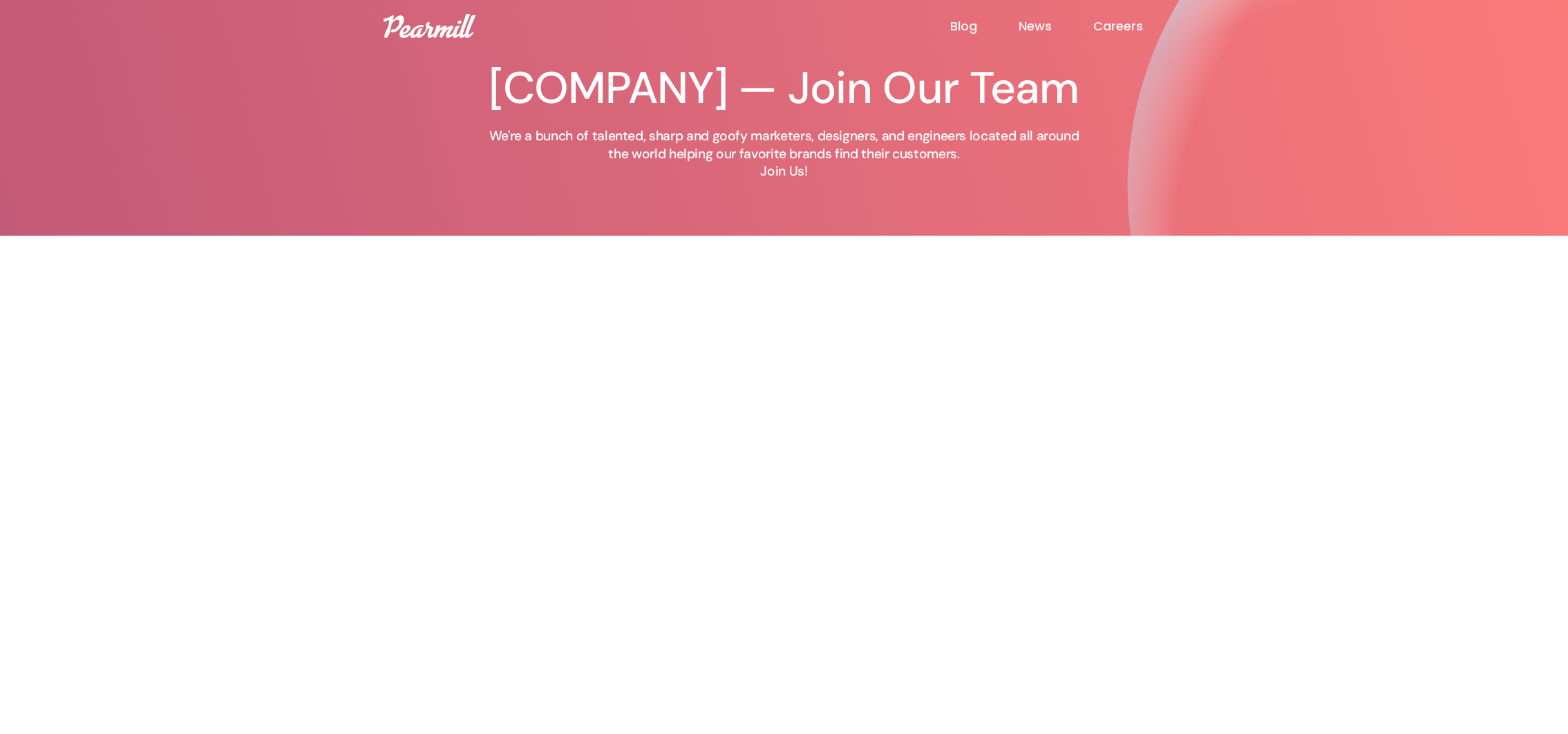 scroll, scrollTop: 0, scrollLeft: 0, axis: both 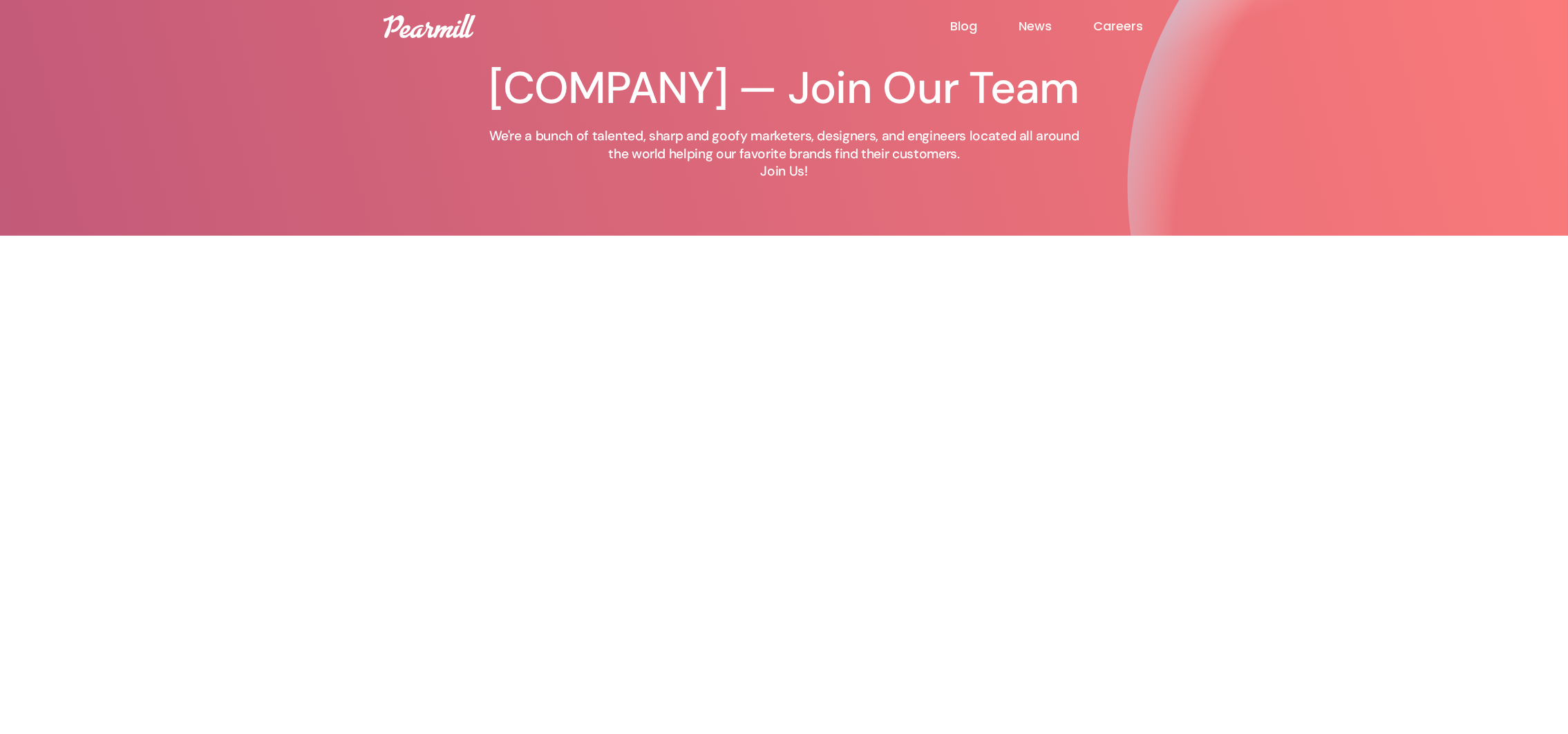 click on "Blog" at bounding box center [984, 26] 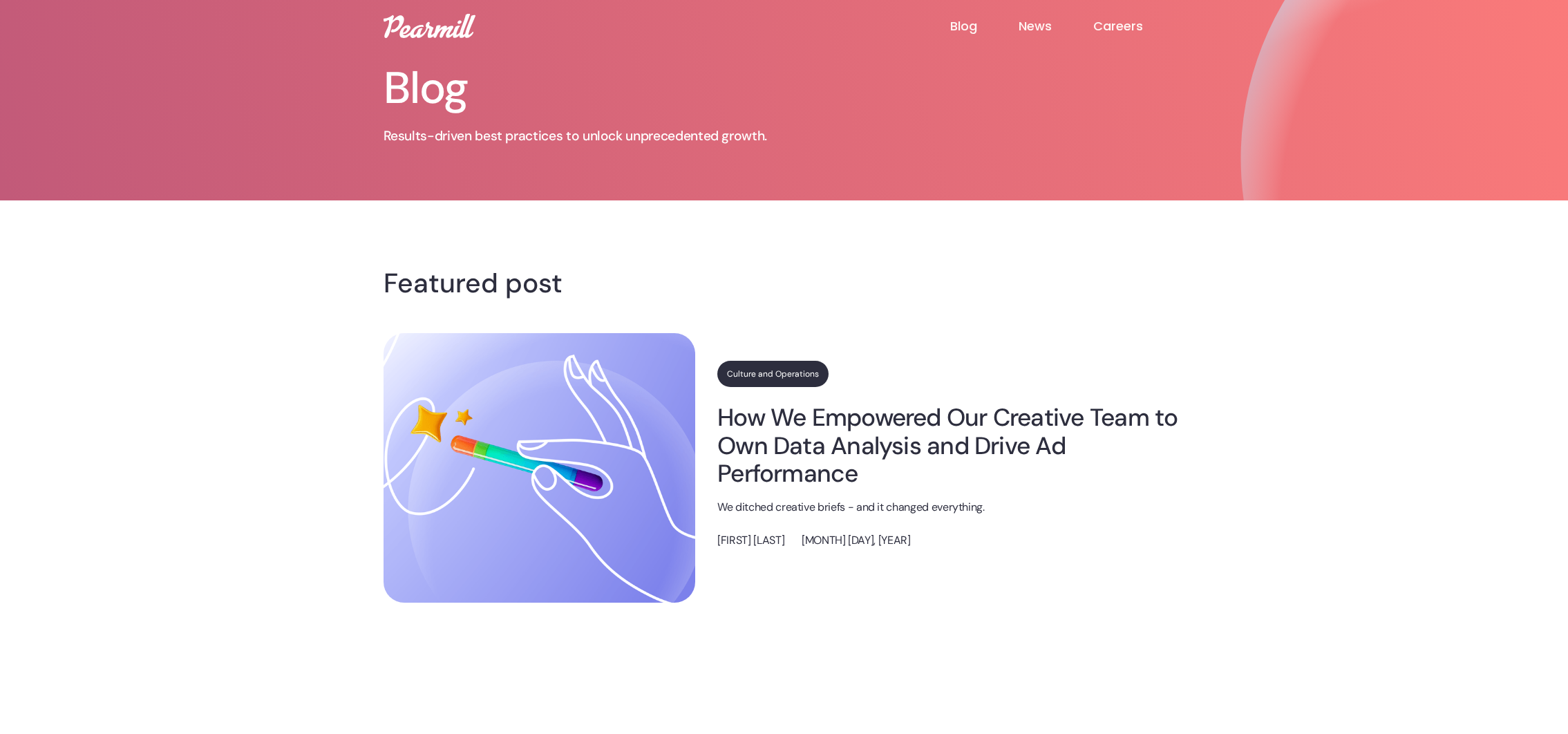 scroll, scrollTop: 0, scrollLeft: 0, axis: both 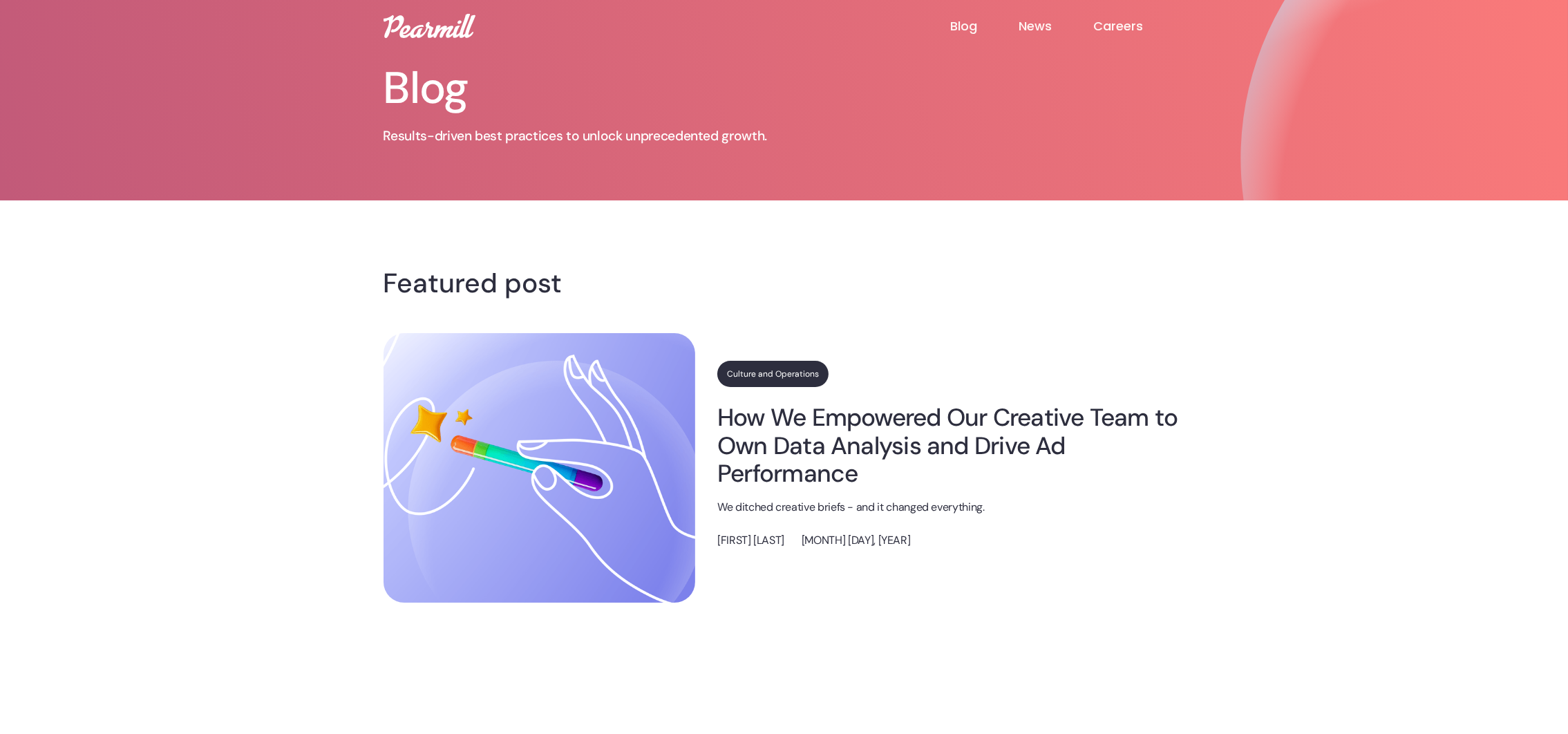 click at bounding box center [429, 26] 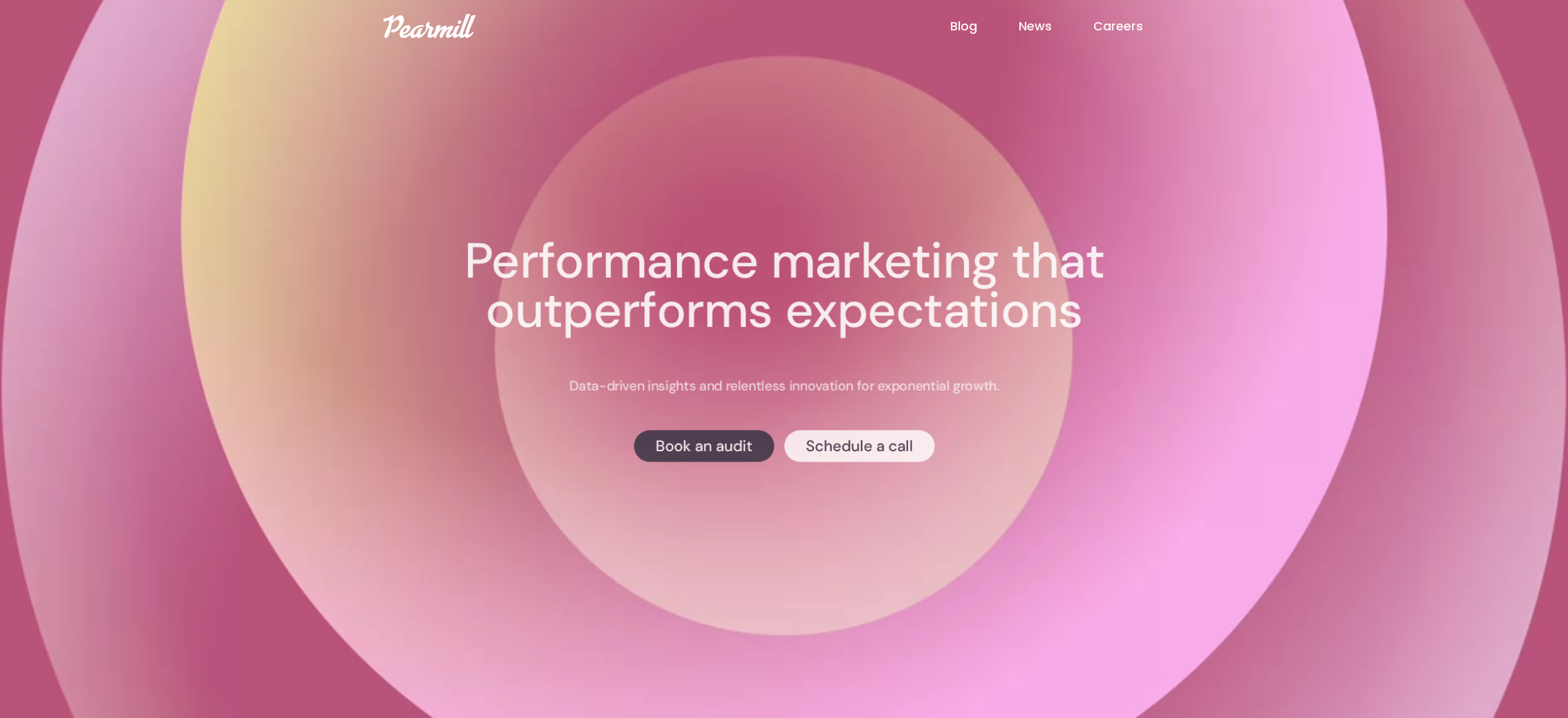 scroll, scrollTop: 0, scrollLeft: 0, axis: both 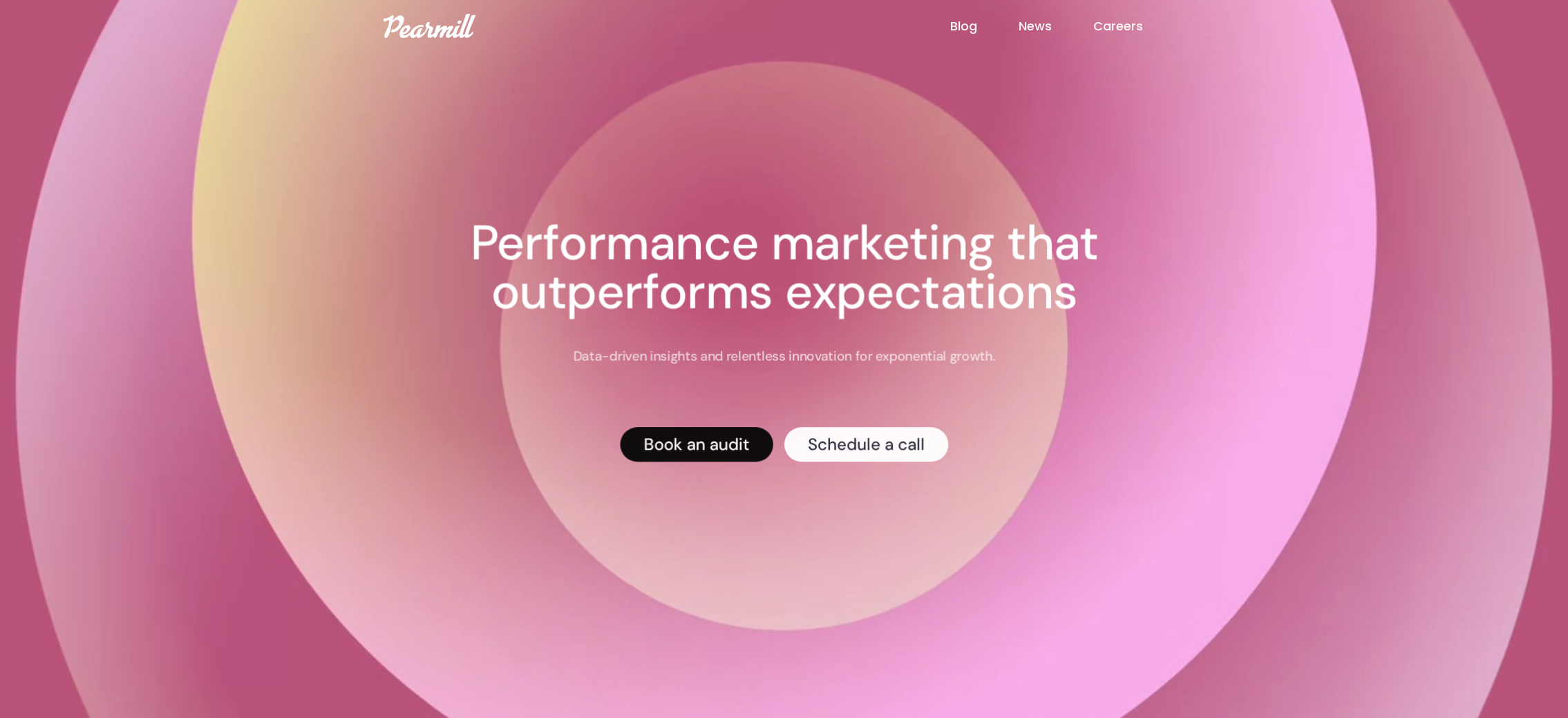 click on "Book an audit" at bounding box center [696, 444] 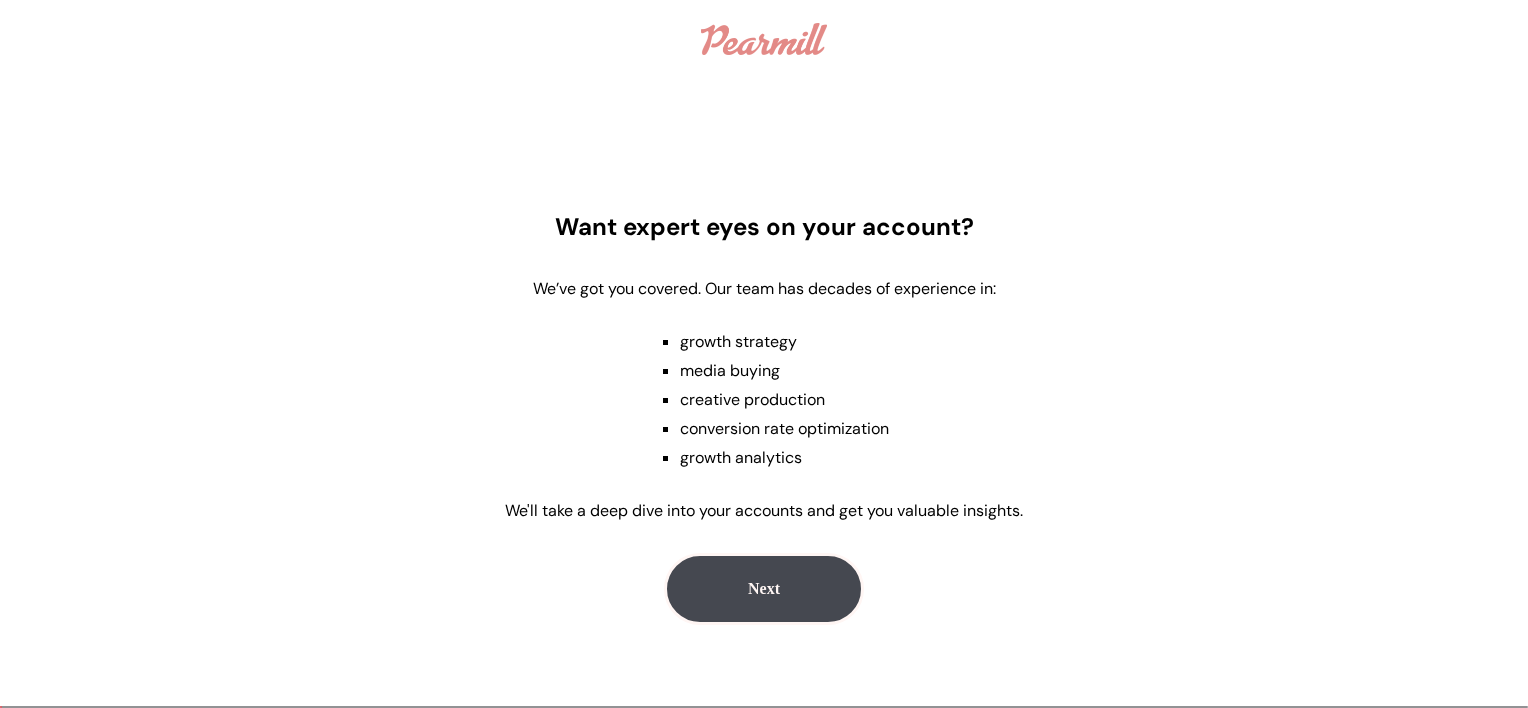 scroll, scrollTop: 0, scrollLeft: 0, axis: both 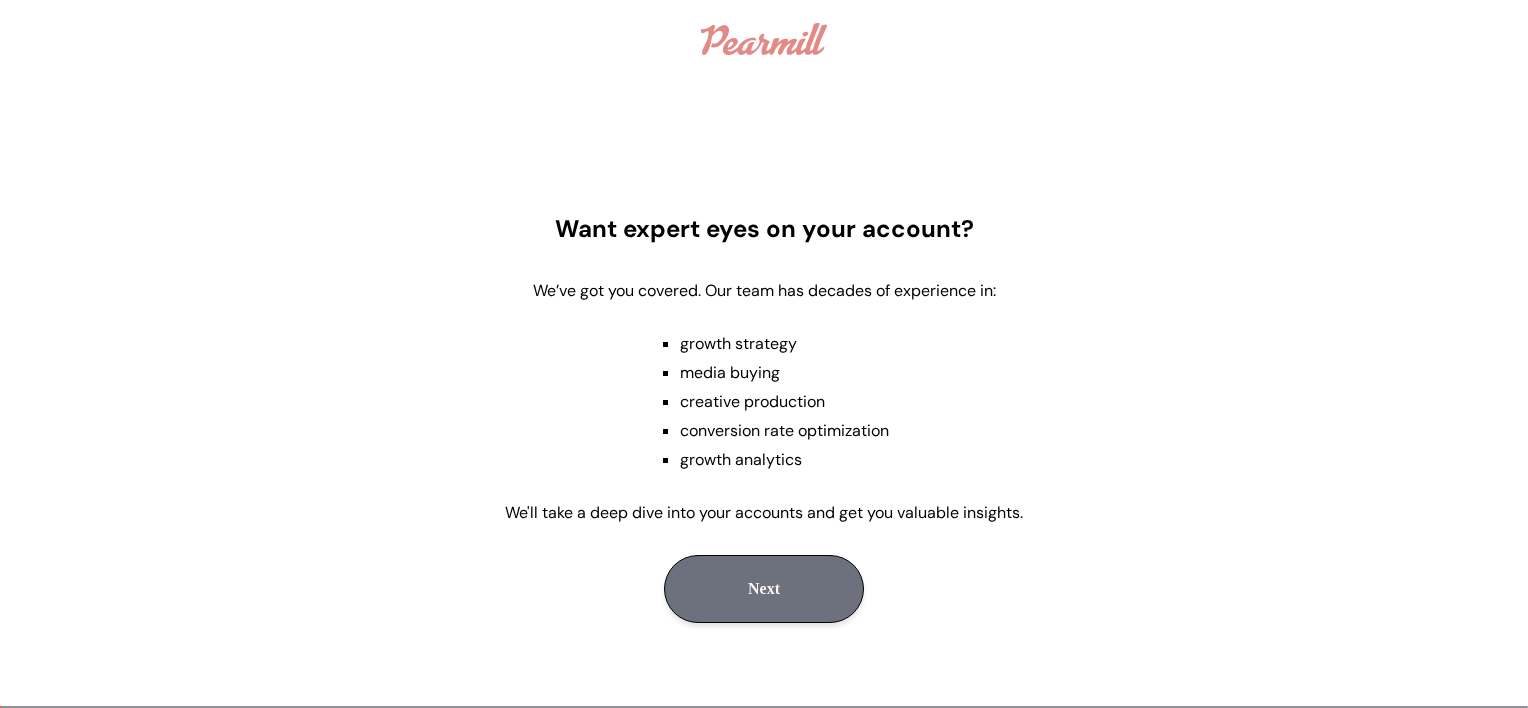 click on "Next" at bounding box center (764, 589) 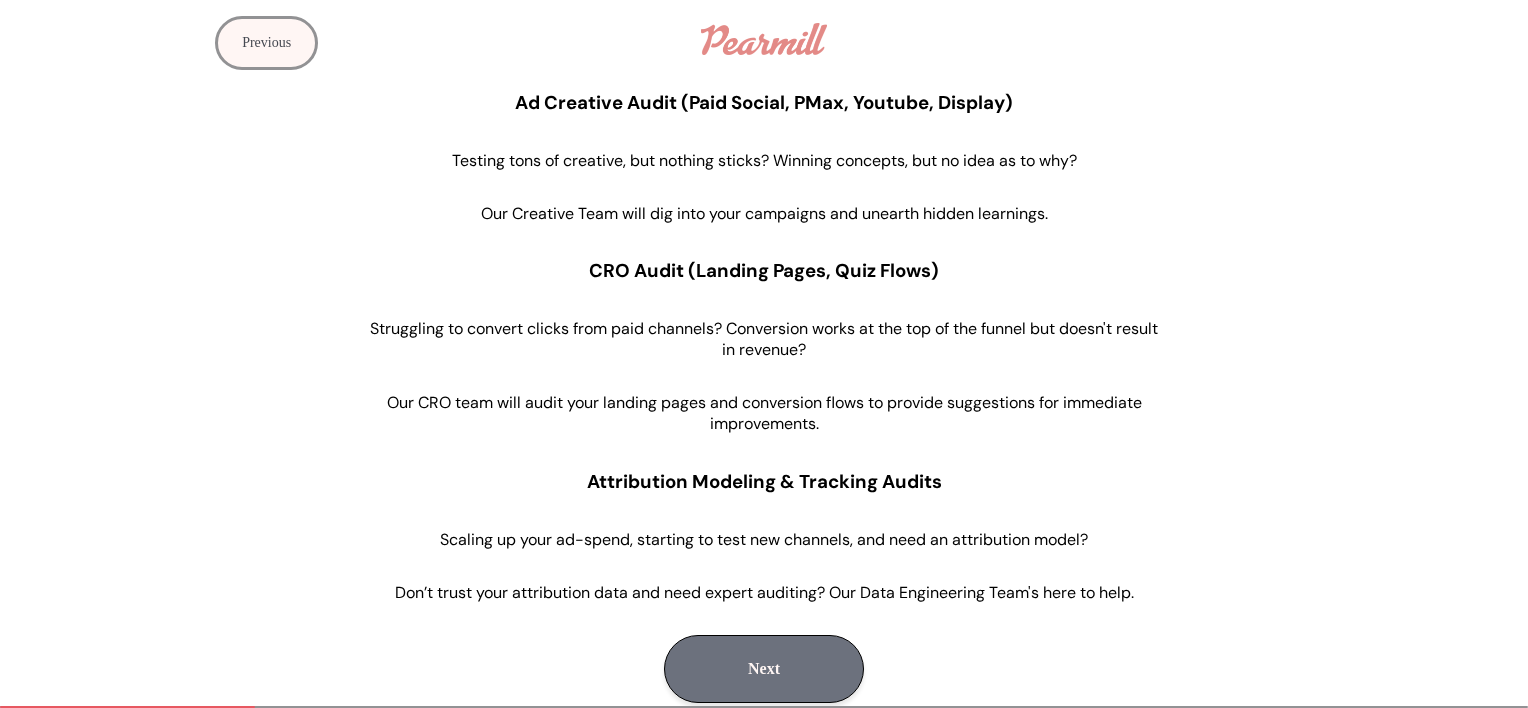 click on "Next" at bounding box center [764, 669] 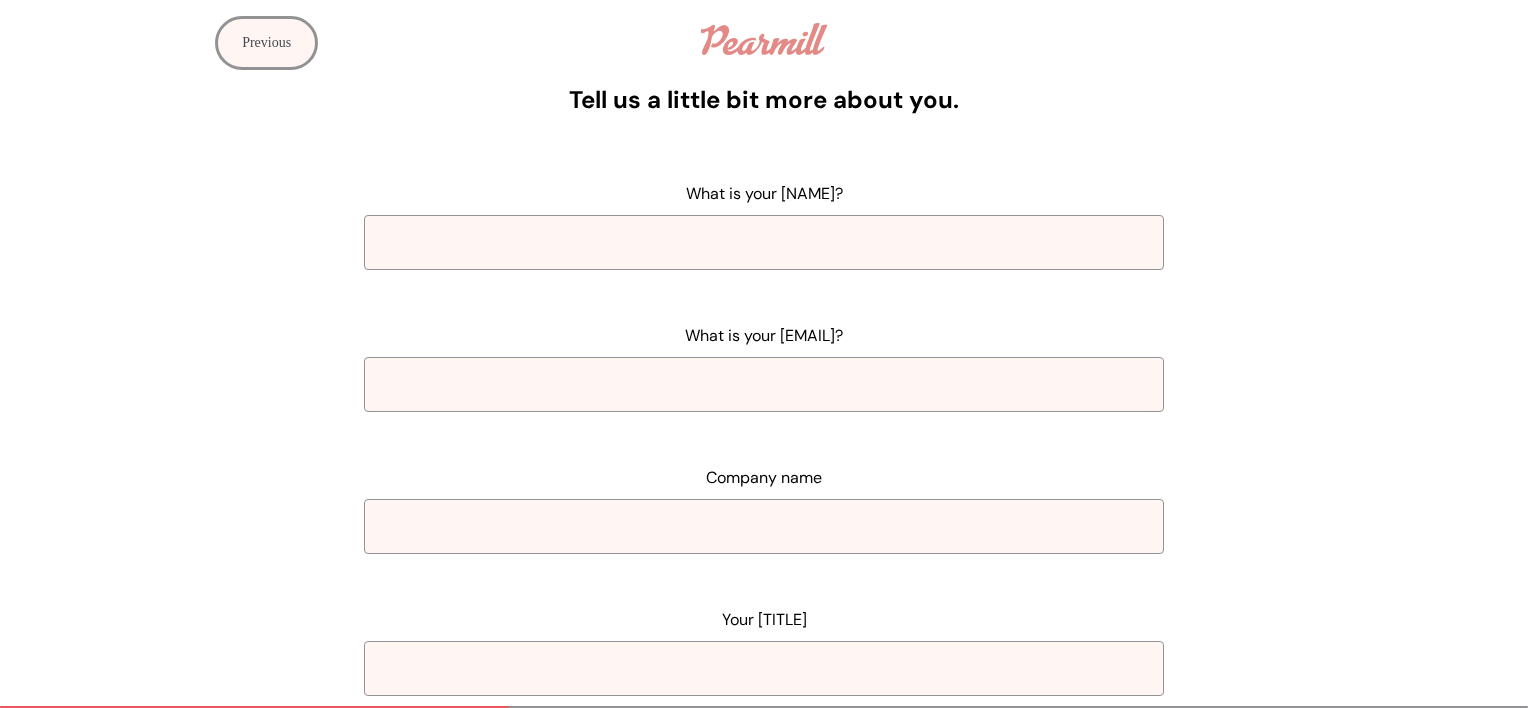 scroll, scrollTop: 0, scrollLeft: 0, axis: both 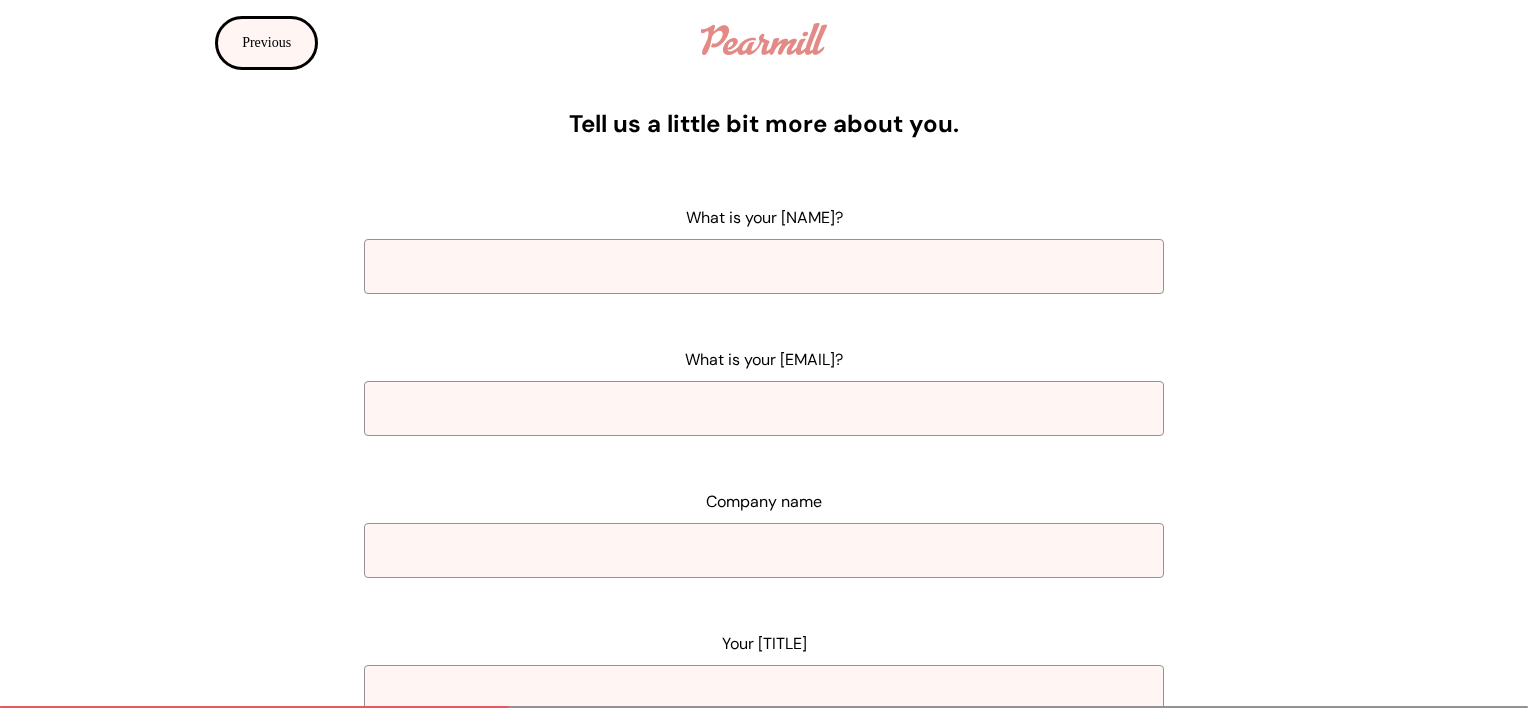 click on "Previous" at bounding box center (266, 43) 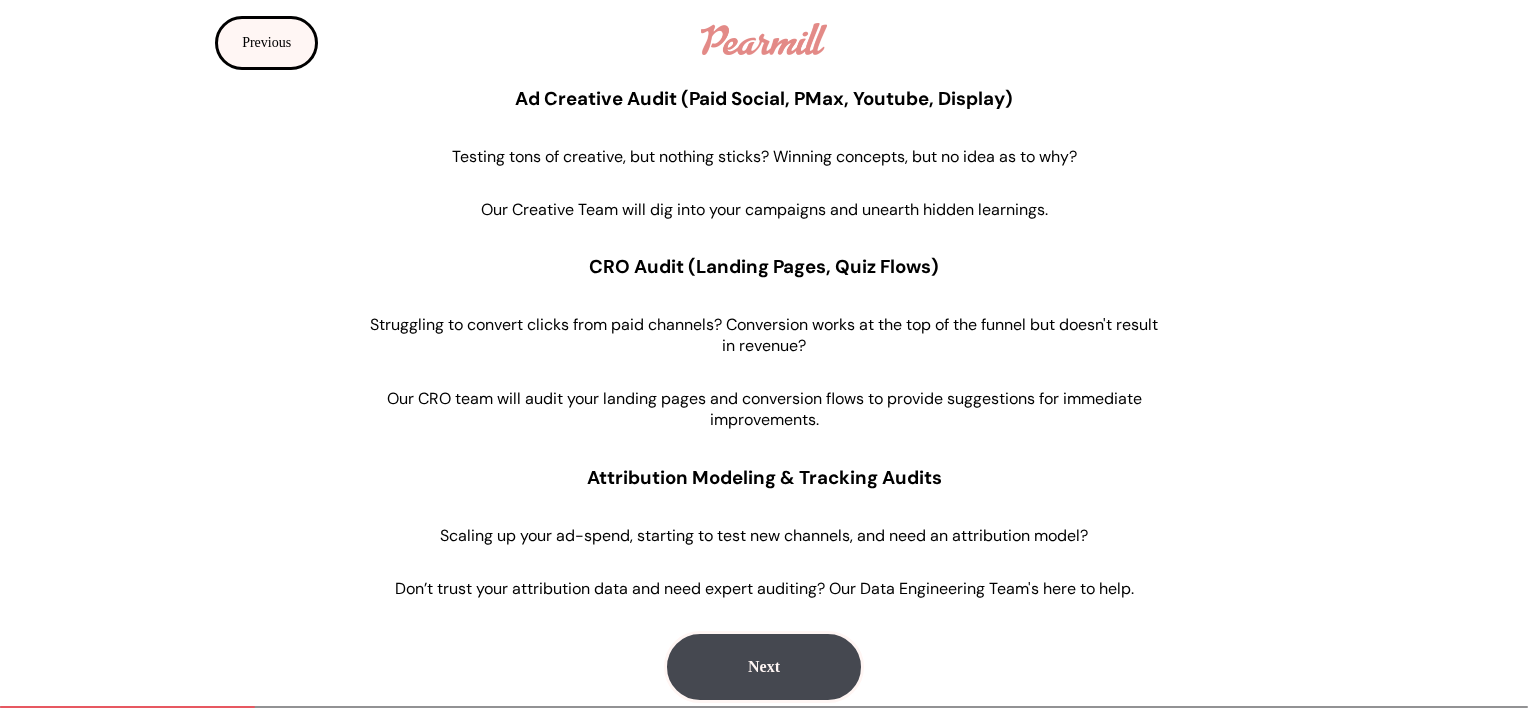 click on "Previous" at bounding box center [266, 43] 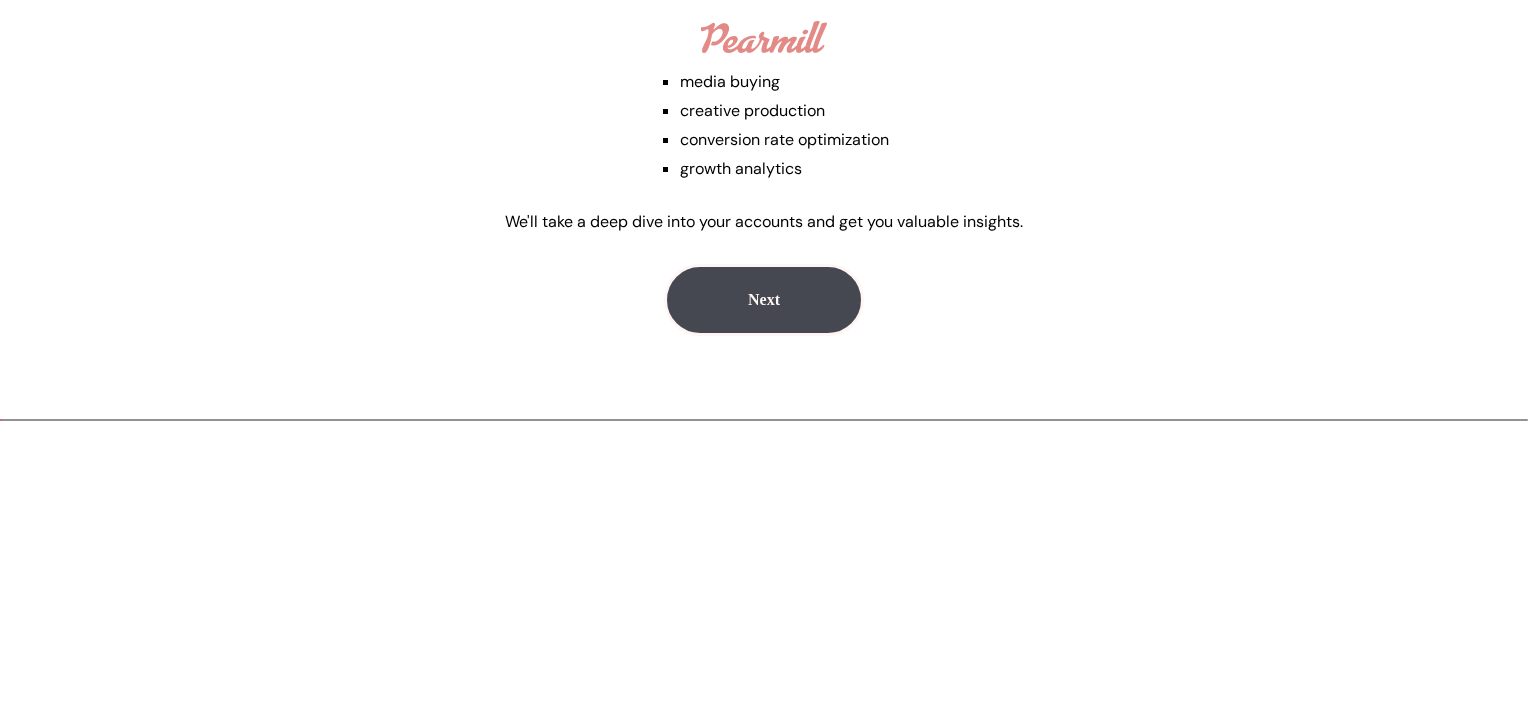 scroll, scrollTop: 0, scrollLeft: 0, axis: both 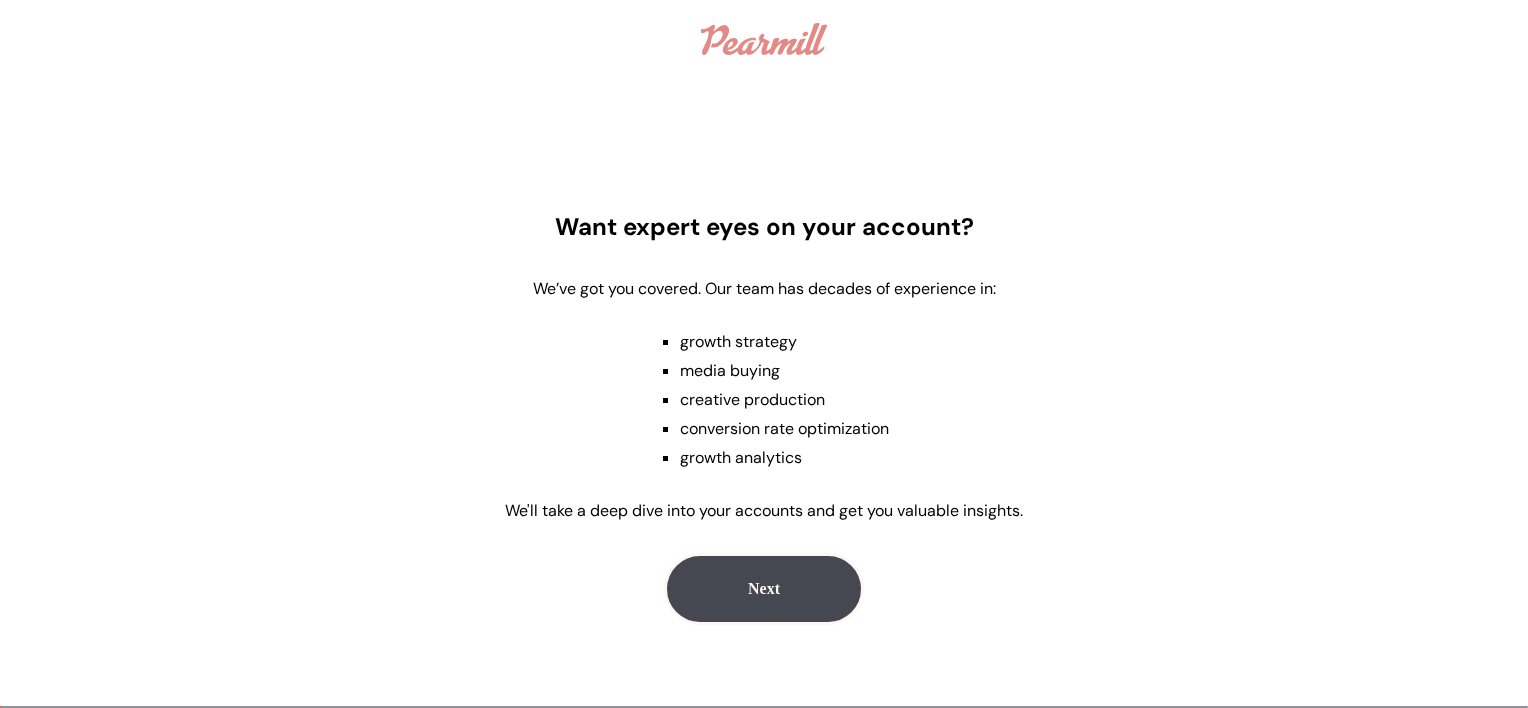 click at bounding box center [763, 39] 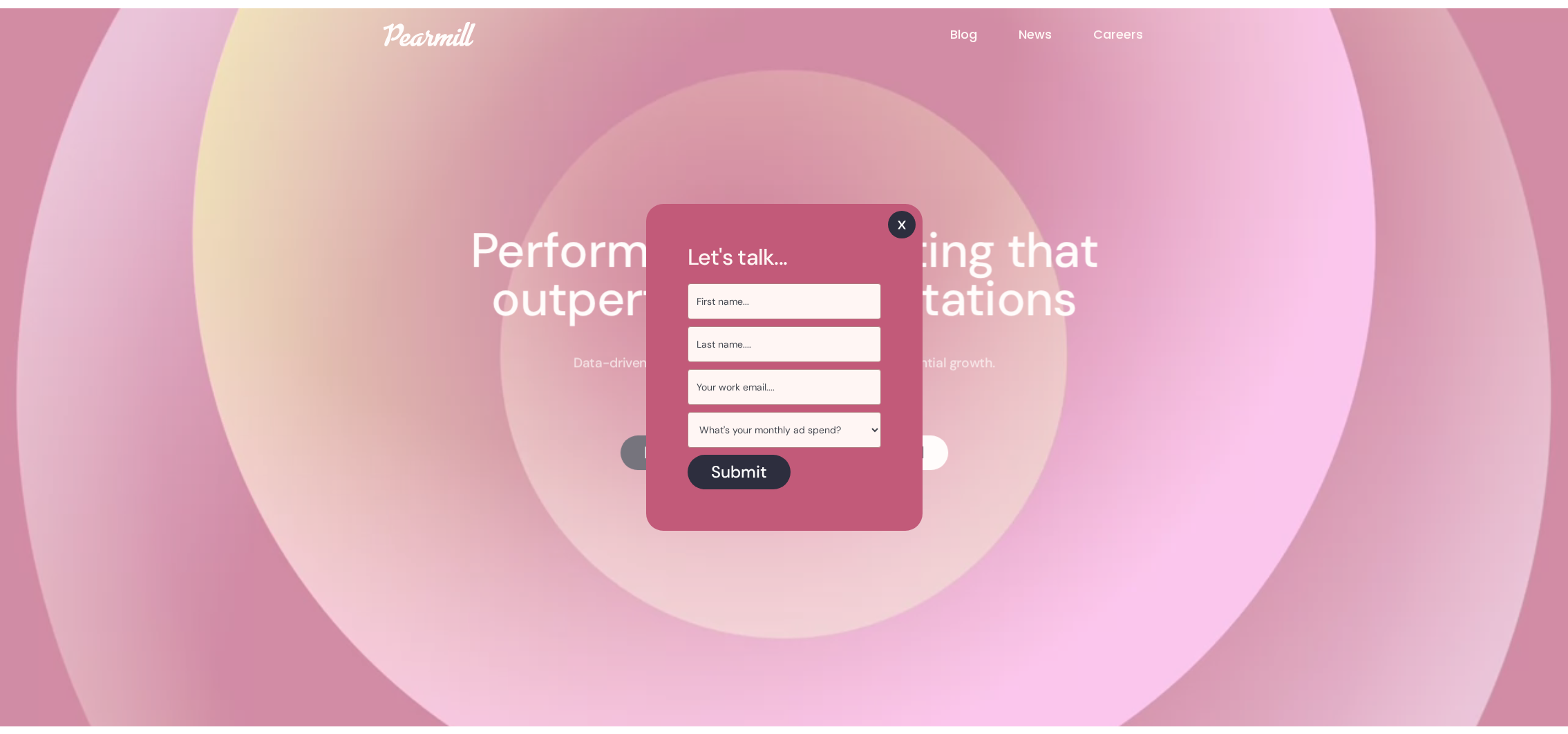 scroll, scrollTop: 0, scrollLeft: 0, axis: both 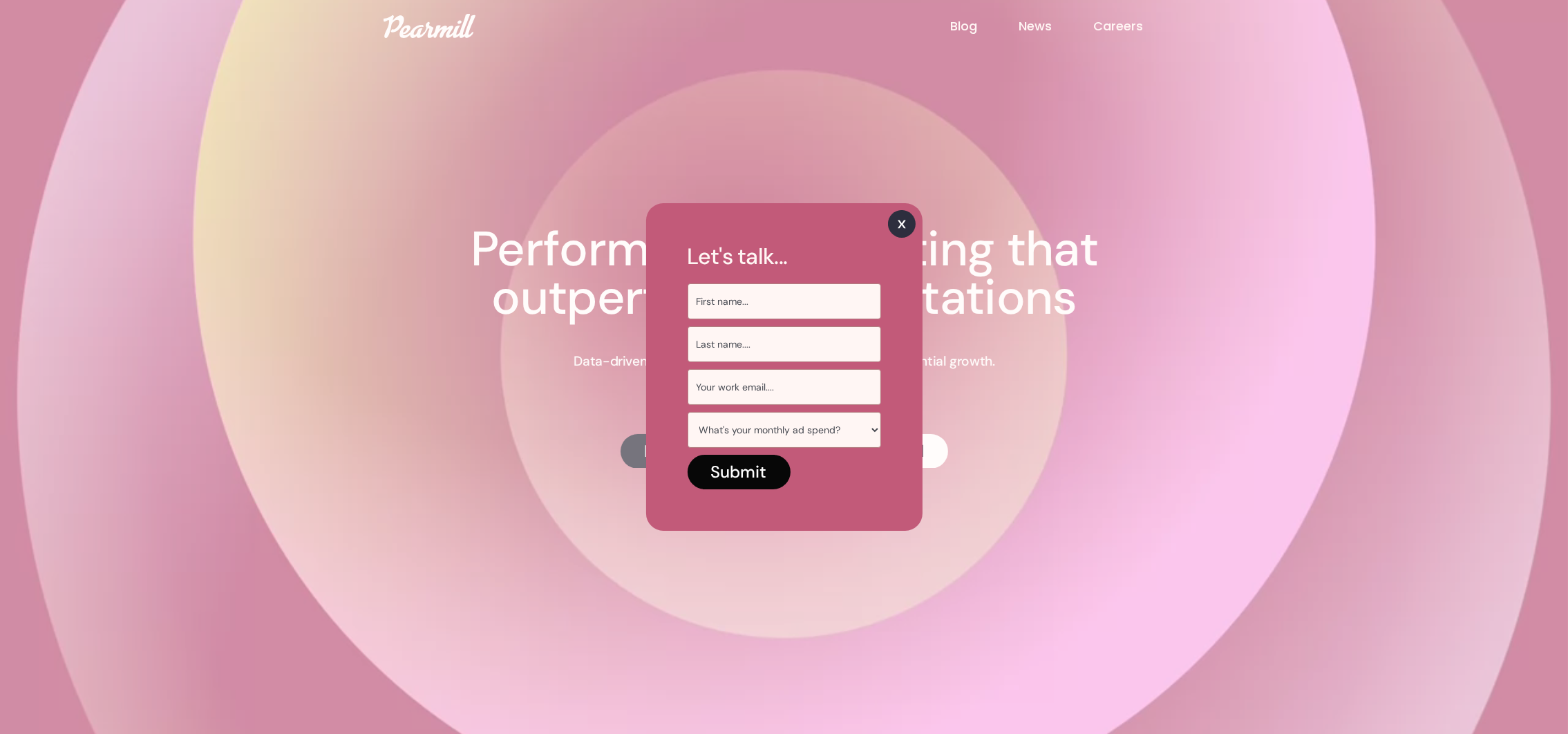 click on "Submit" at bounding box center (739, 472) 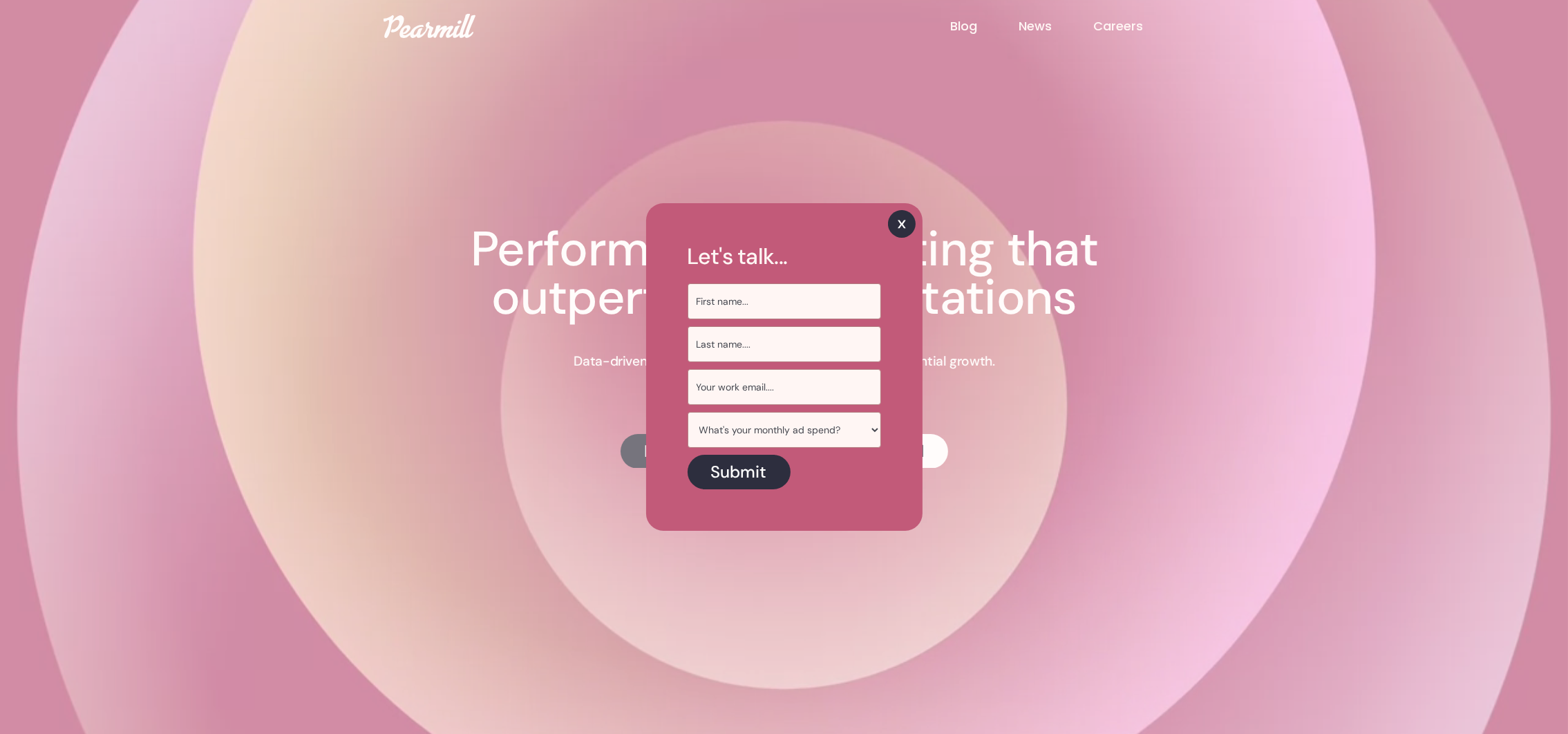 click on "Let's talk... What's your monthly ad spend? < $50k / mo $50k-$100k / mo $100k - $500k / mo $500k - $1M / mo $1M - $2M / mo $2M+ / mo Prefer Not To Say Submit Thank you! ‍ Someone from our team will reach out shortly. Oops! Something went wrong while submitting the form." at bounding box center [784, 367] 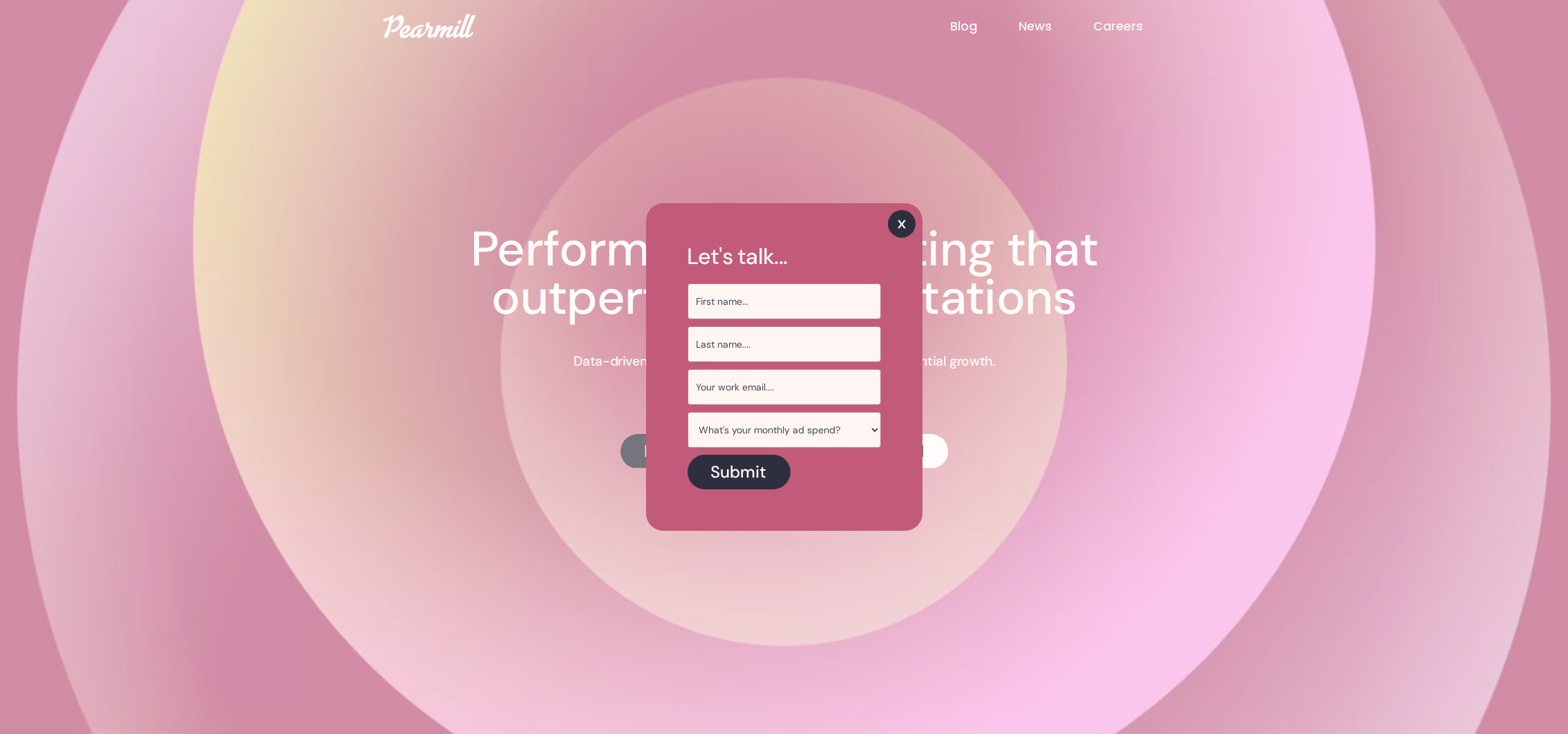 click at bounding box center [902, 224] 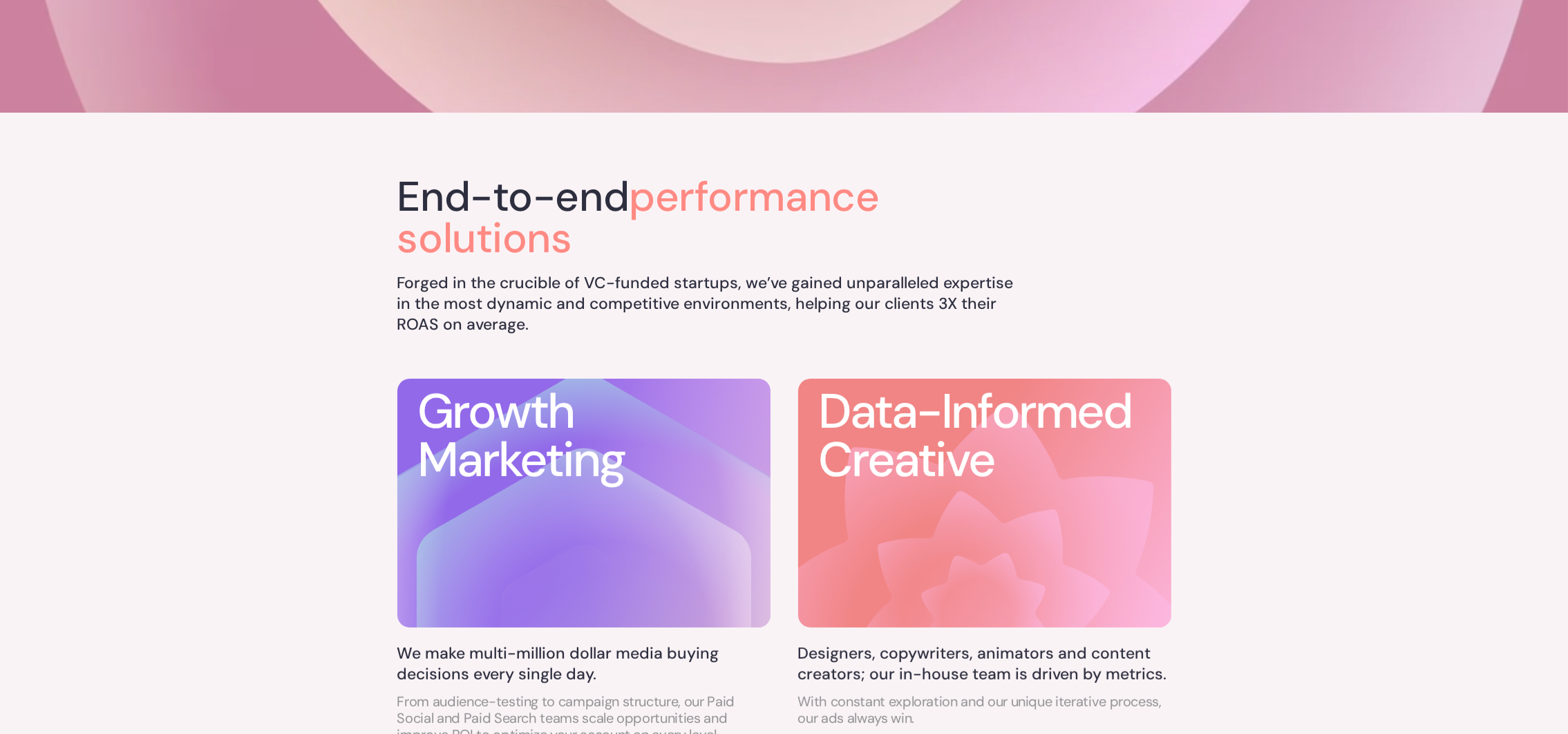 scroll, scrollTop: 104, scrollLeft: 0, axis: vertical 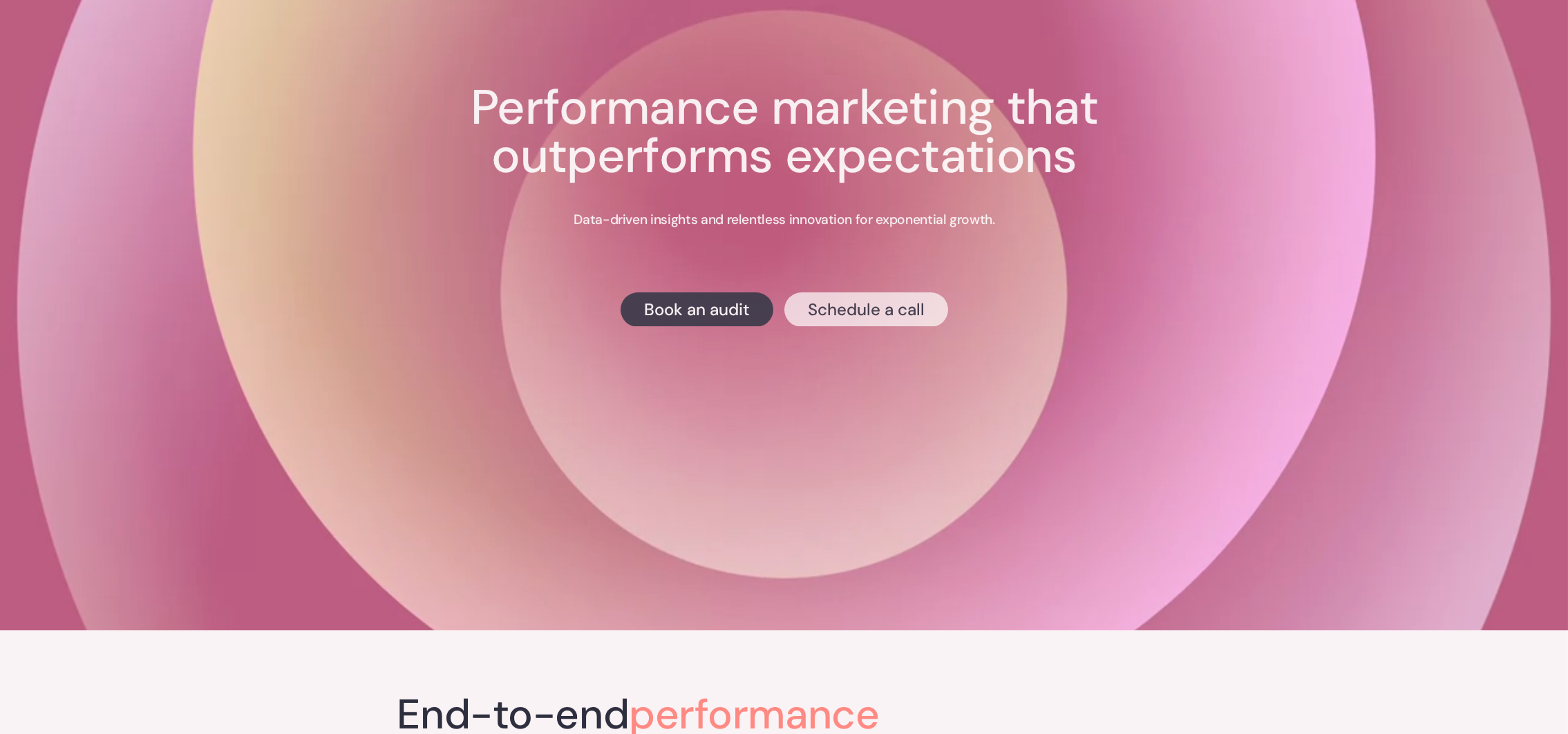 click on "Schedule a call" at bounding box center (866, 309) 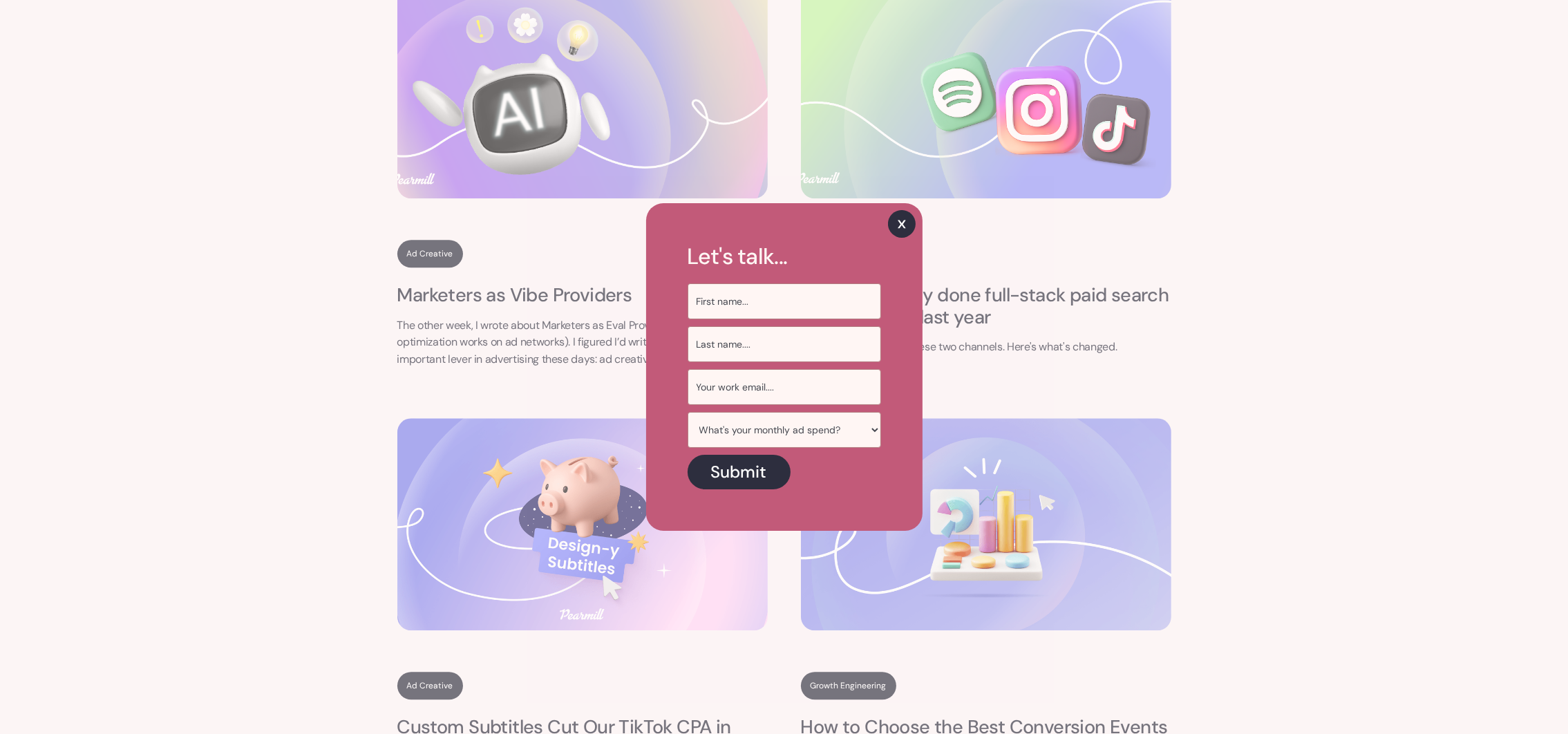 scroll, scrollTop: 5779, scrollLeft: 0, axis: vertical 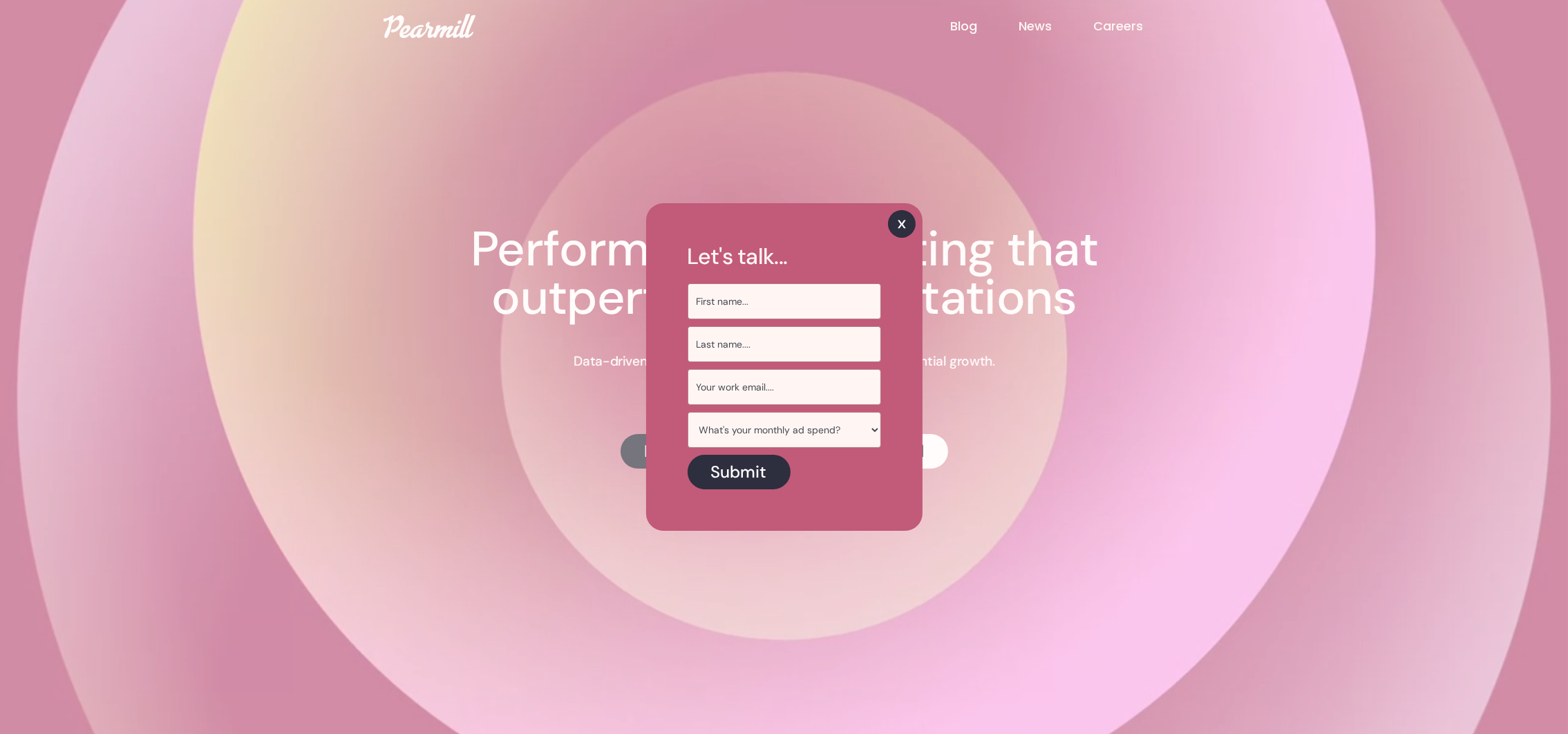click at bounding box center (902, 224) 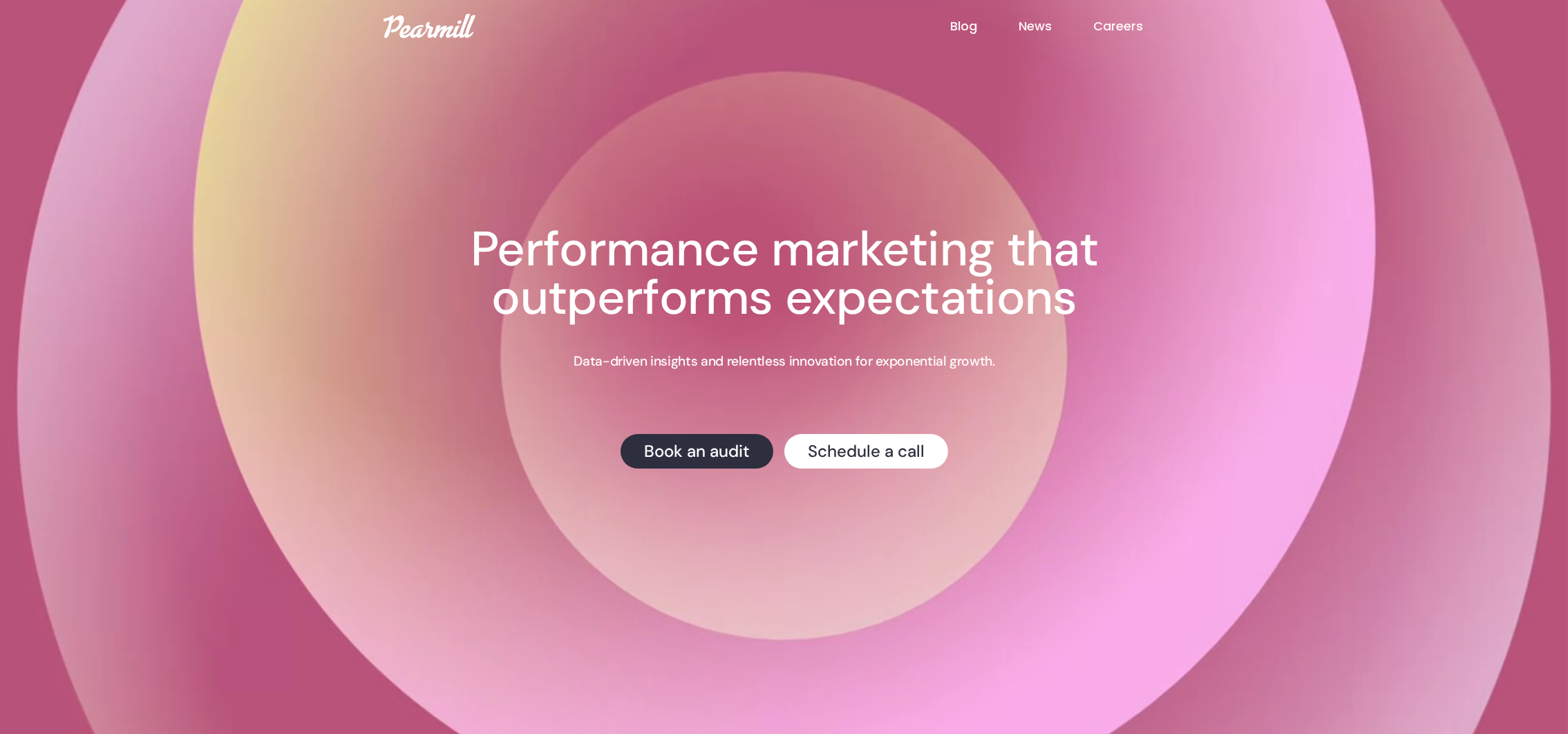 click on "Blog" at bounding box center [984, 26] 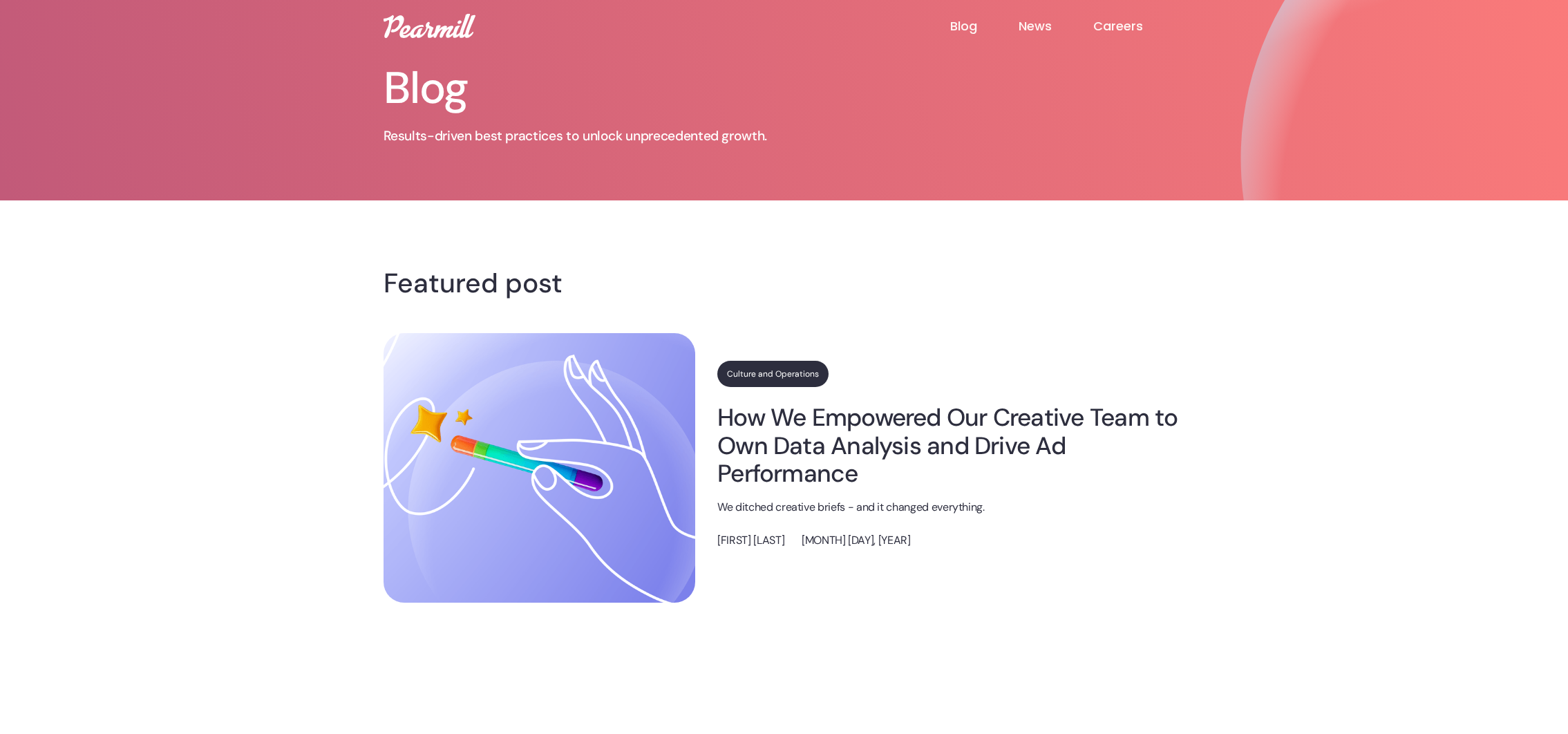 scroll, scrollTop: 0, scrollLeft: 0, axis: both 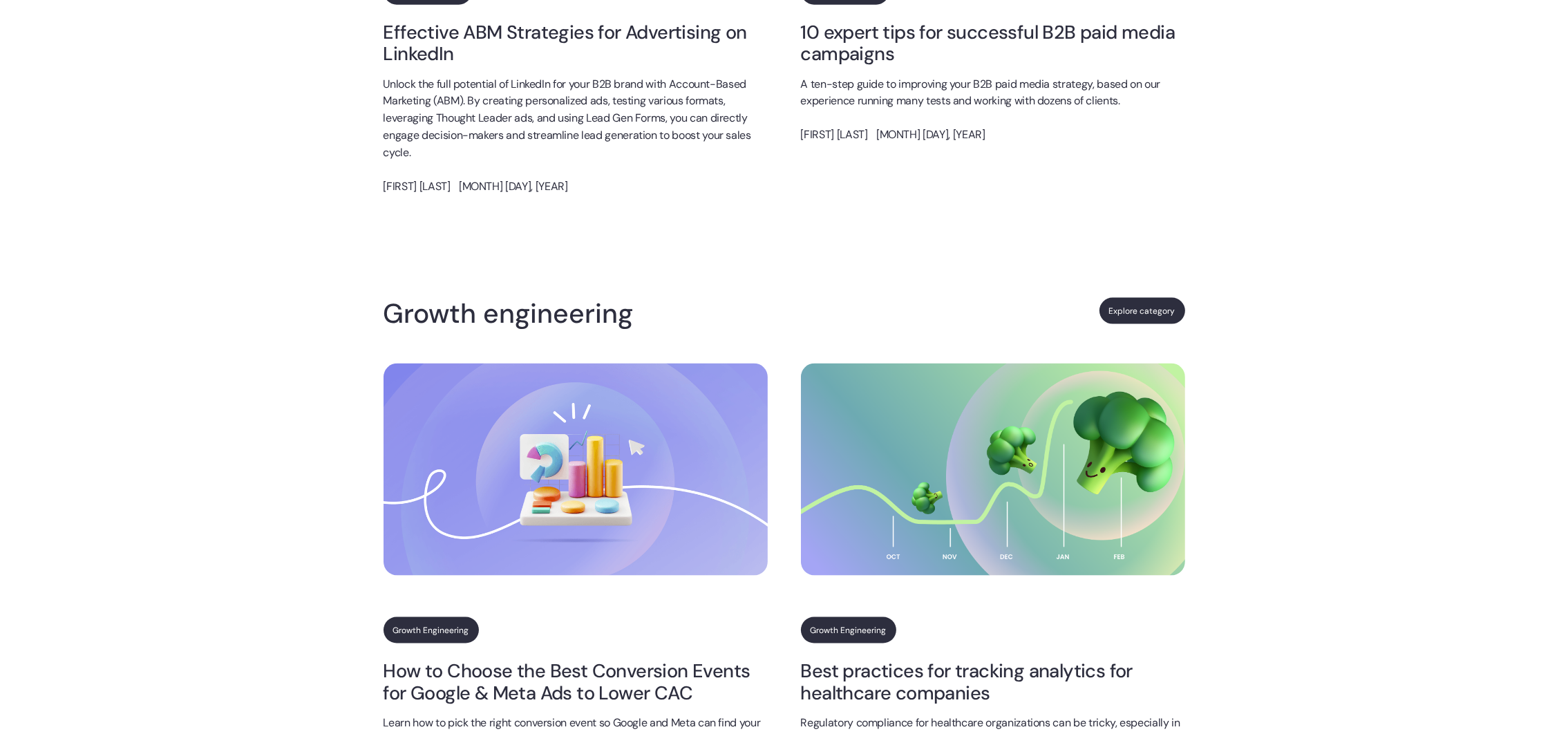 click on "Growth Engineering" at bounding box center (431, 630) 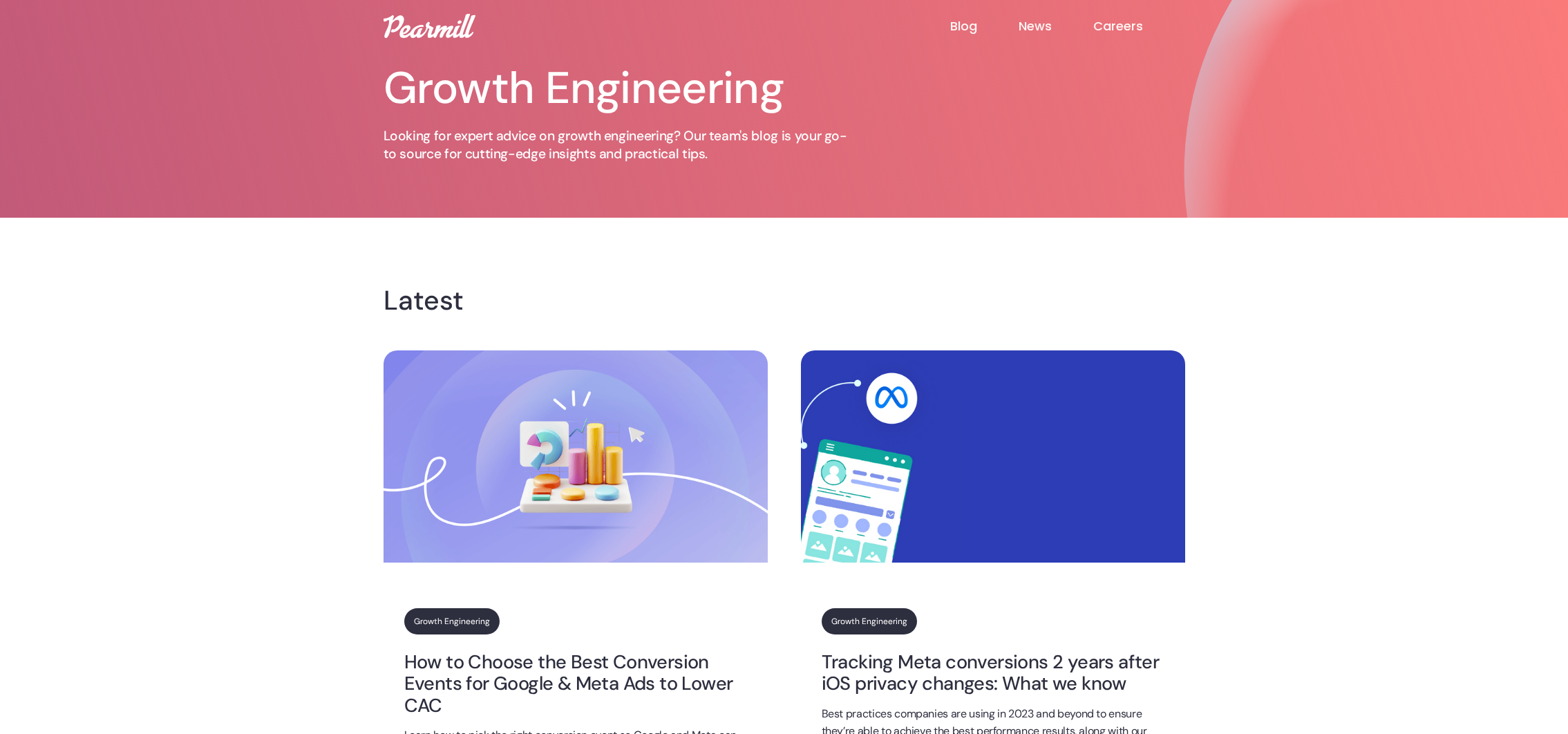 scroll, scrollTop: 0, scrollLeft: 0, axis: both 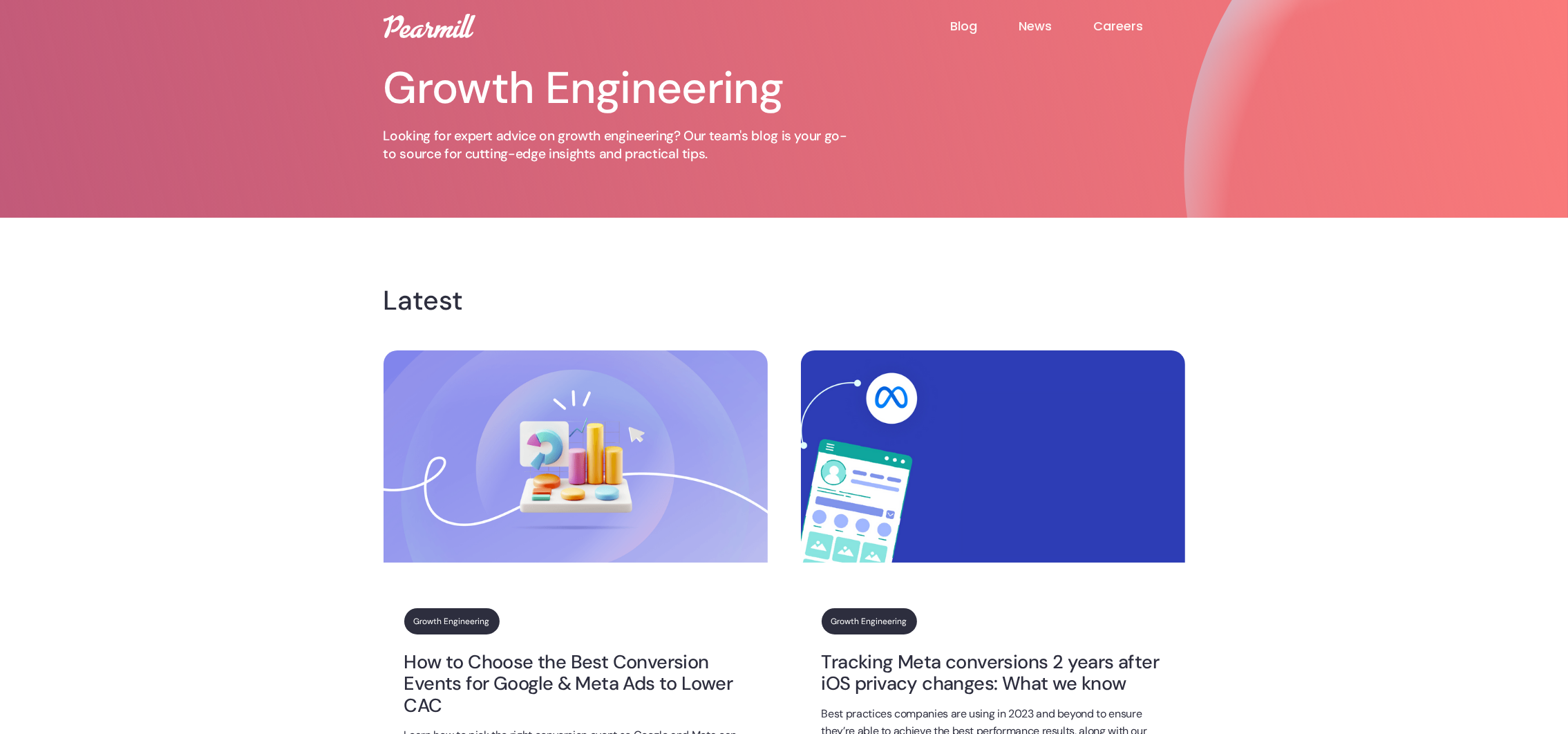 click on "Growth Engineering" at bounding box center (452, 621) 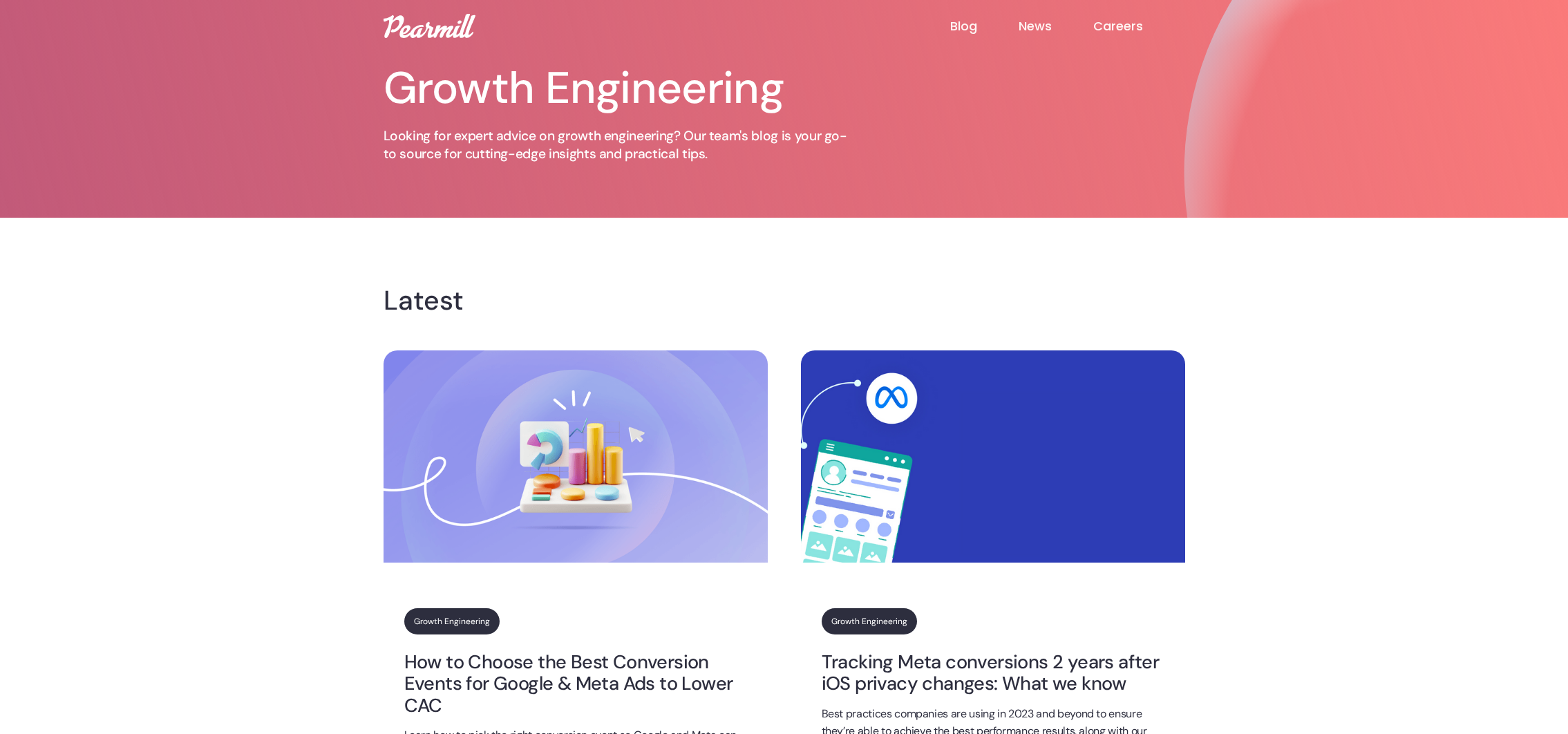 scroll, scrollTop: 0, scrollLeft: 0, axis: both 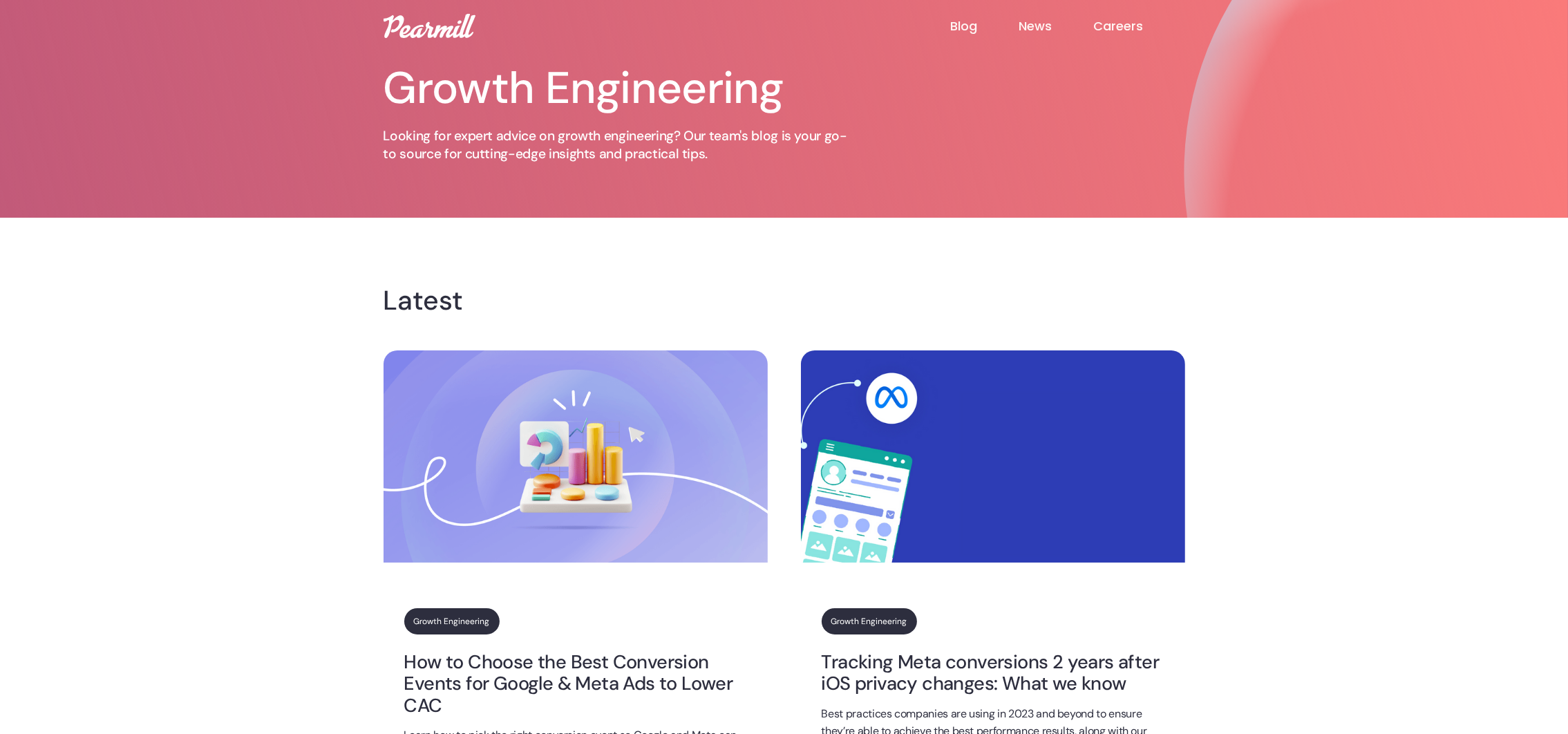 click on "Growth Engineering" at bounding box center [452, 621] 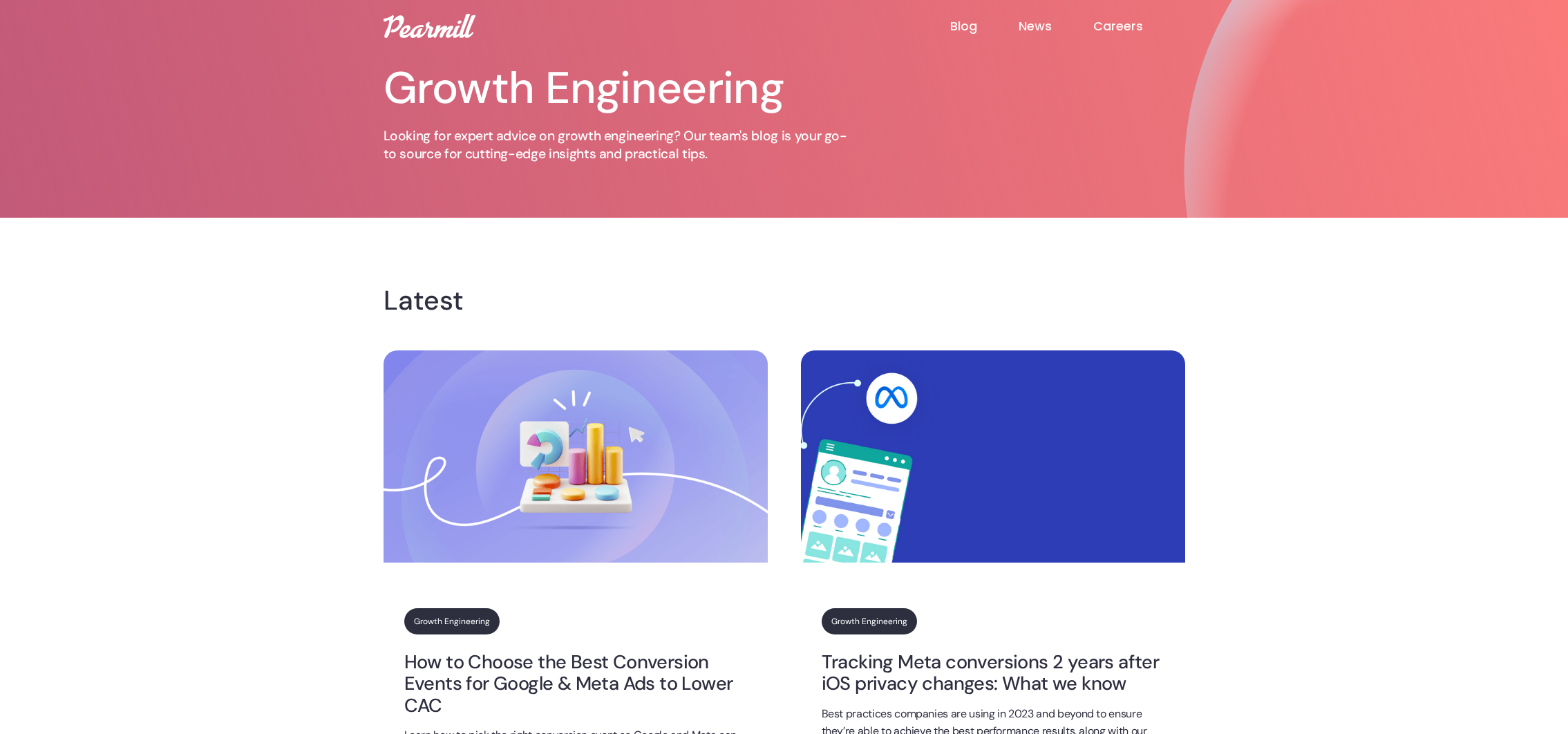 scroll, scrollTop: 0, scrollLeft: 0, axis: both 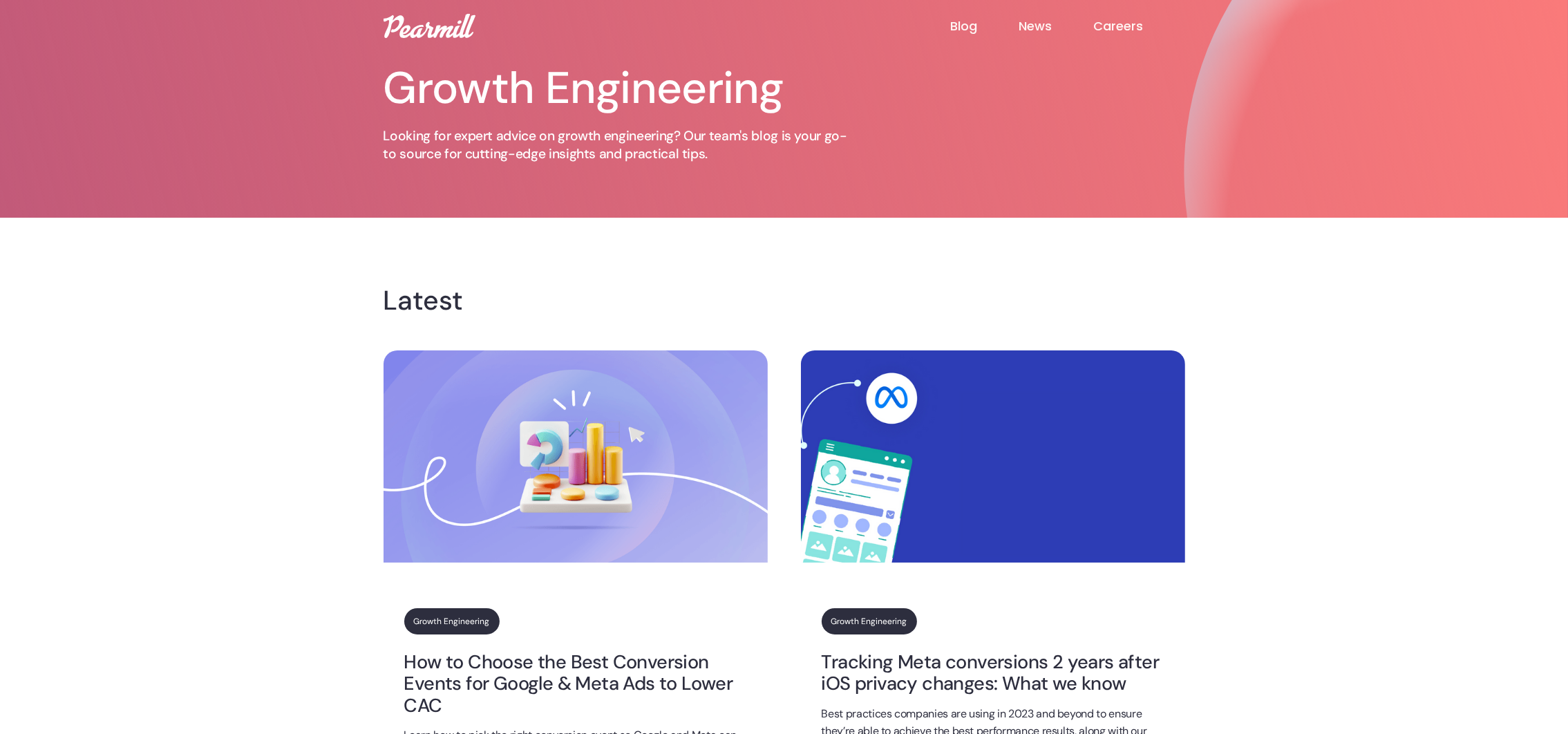 click on "Blog" at bounding box center (984, 26) 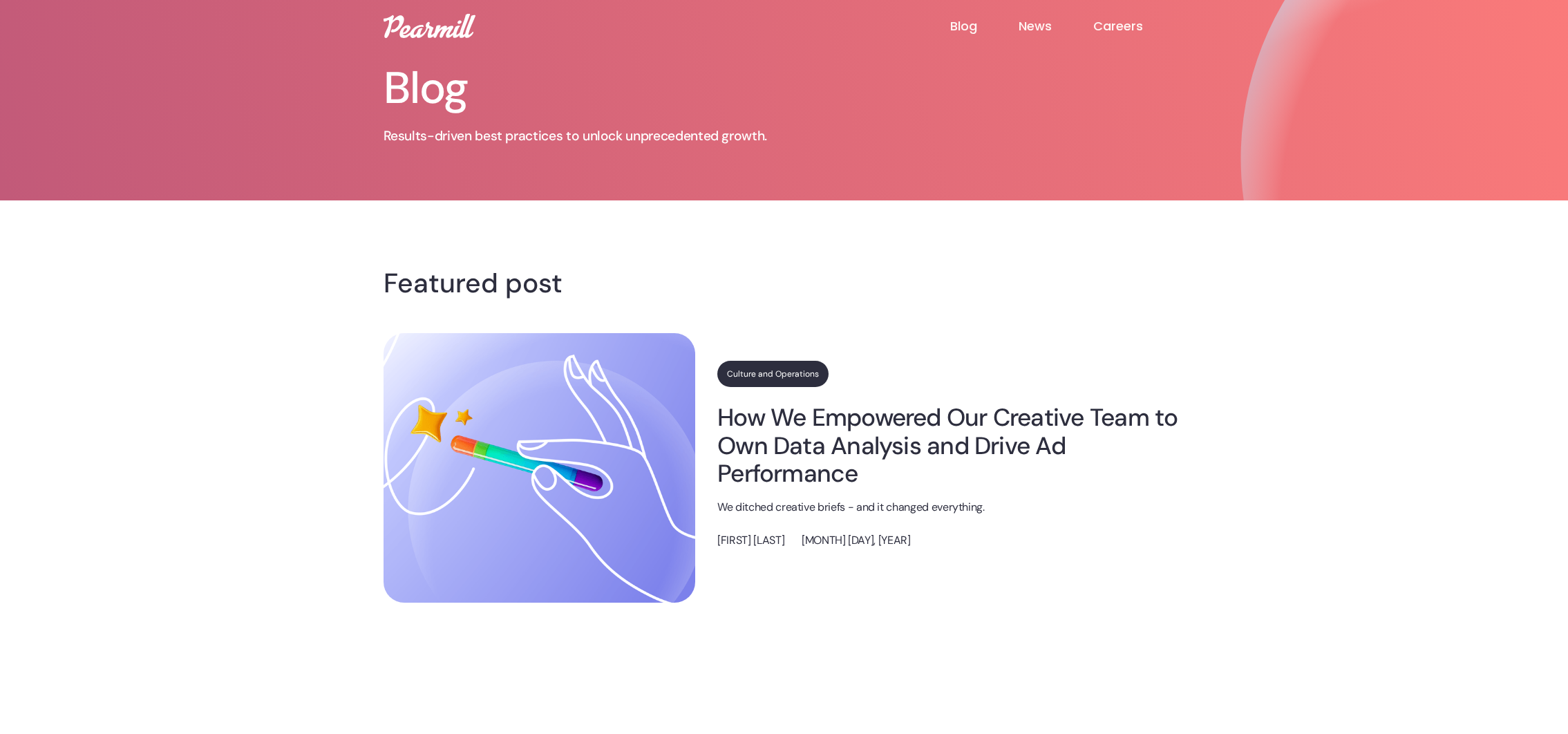 scroll, scrollTop: 0, scrollLeft: 0, axis: both 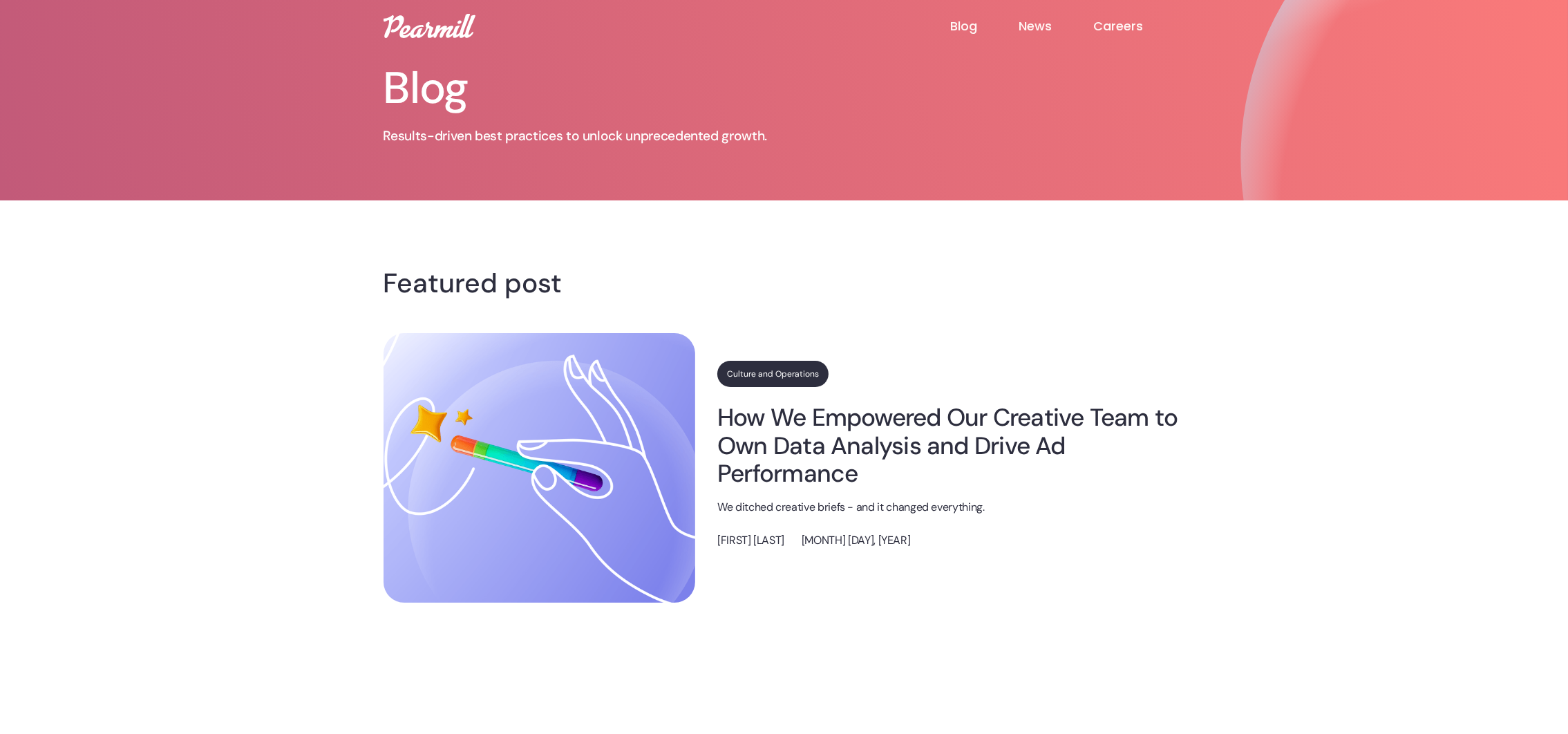 click on "Blog" at bounding box center (984, 26) 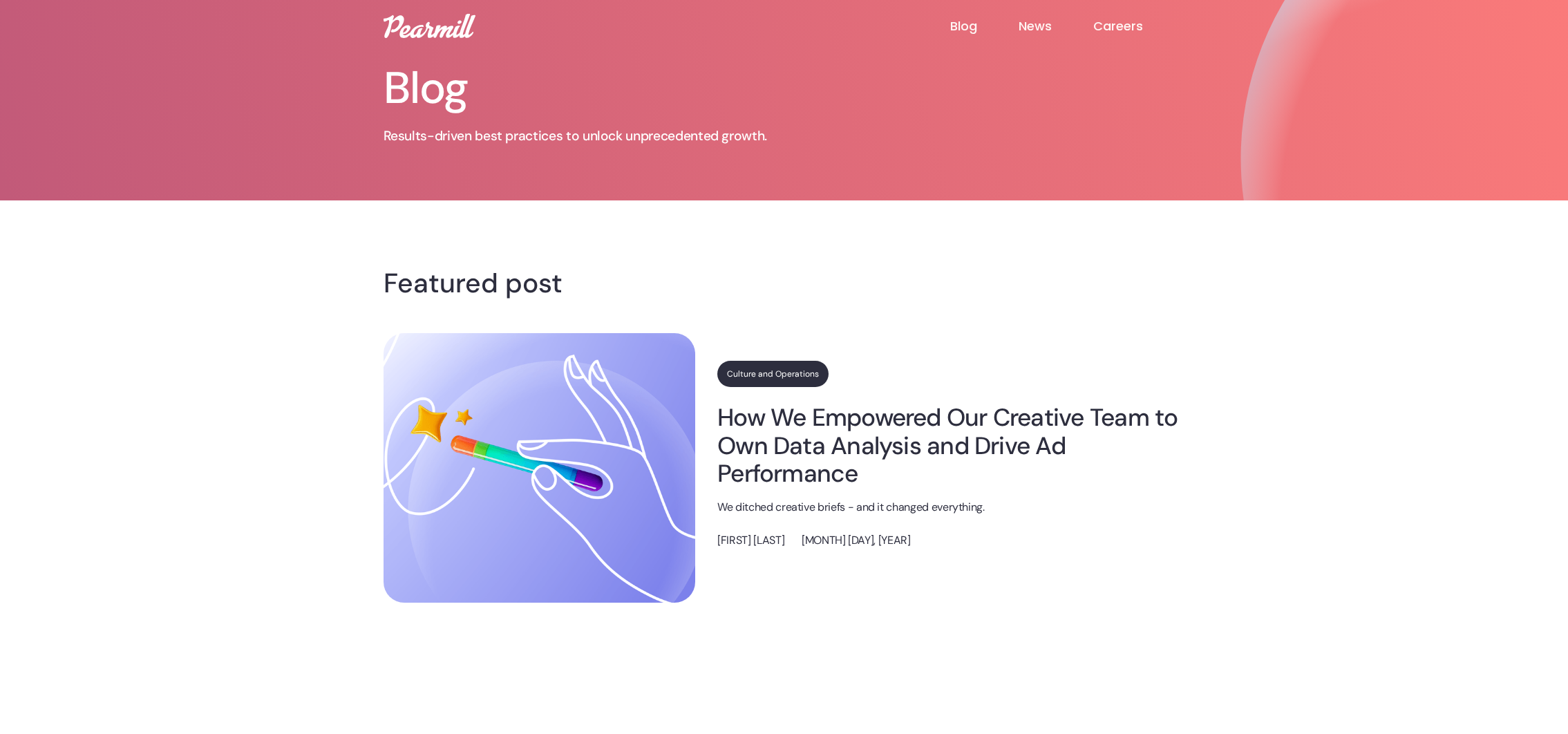 scroll, scrollTop: 0, scrollLeft: 0, axis: both 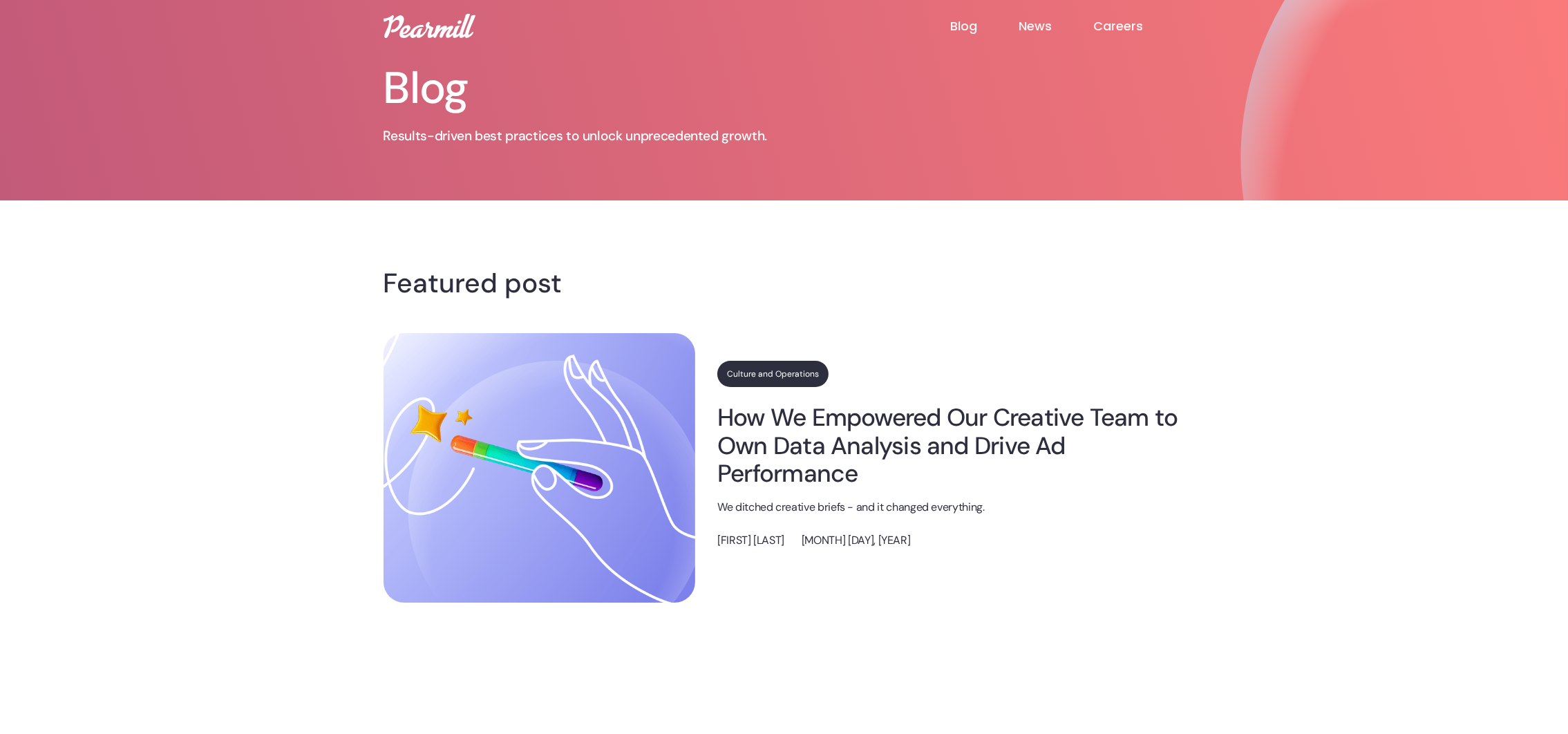 click on "News" at bounding box center (1056, 26) 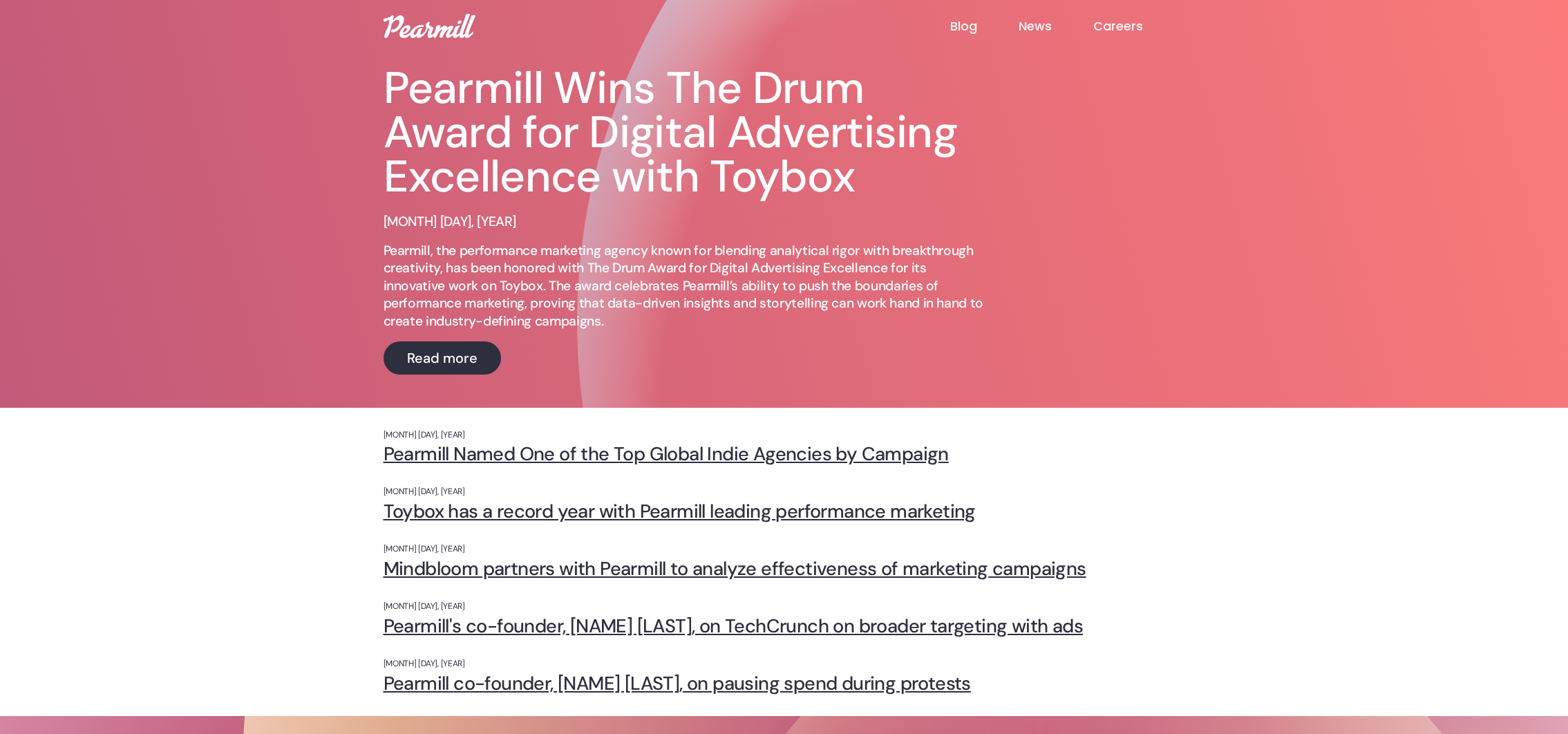 scroll, scrollTop: 0, scrollLeft: 0, axis: both 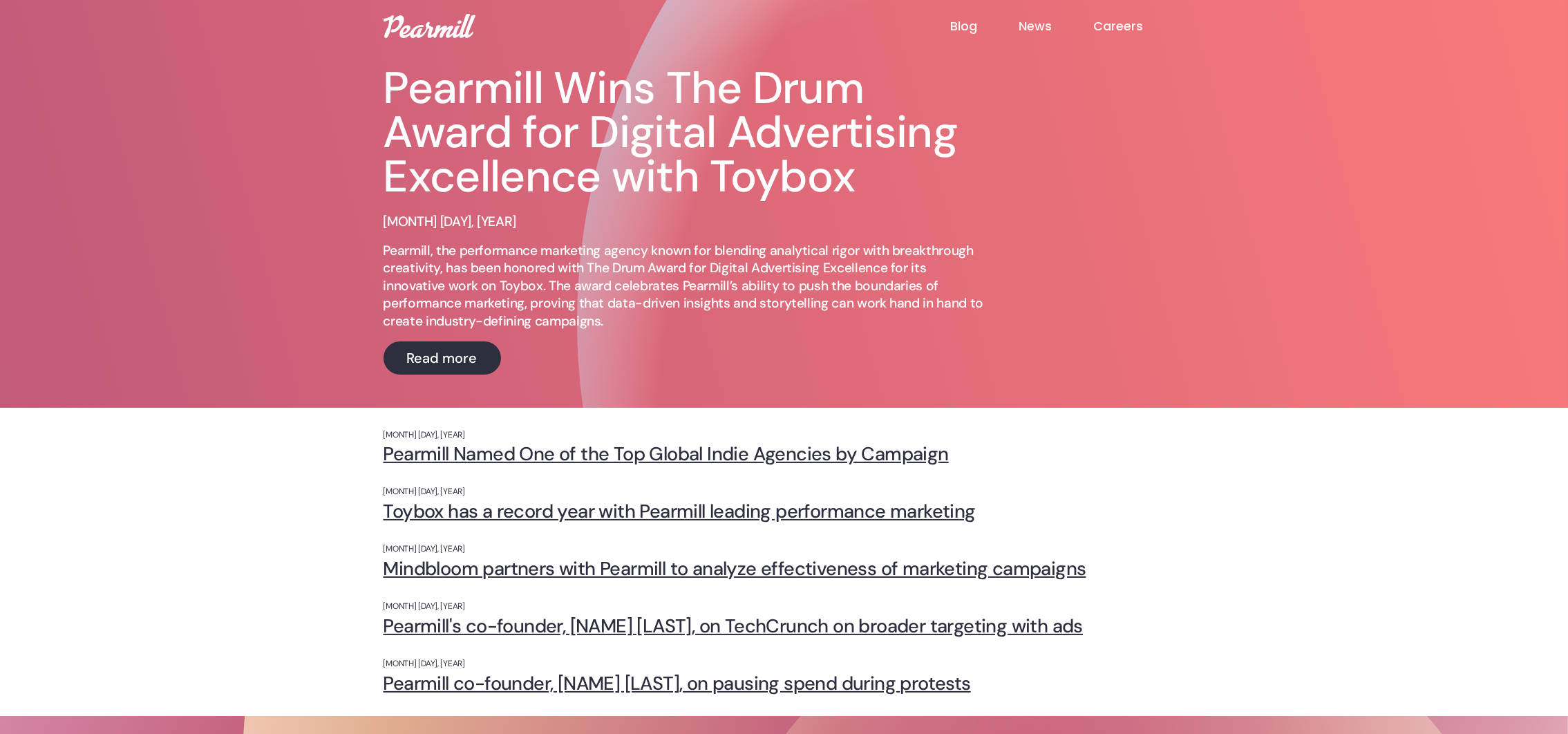 click on "Careers" at bounding box center (1139, 26) 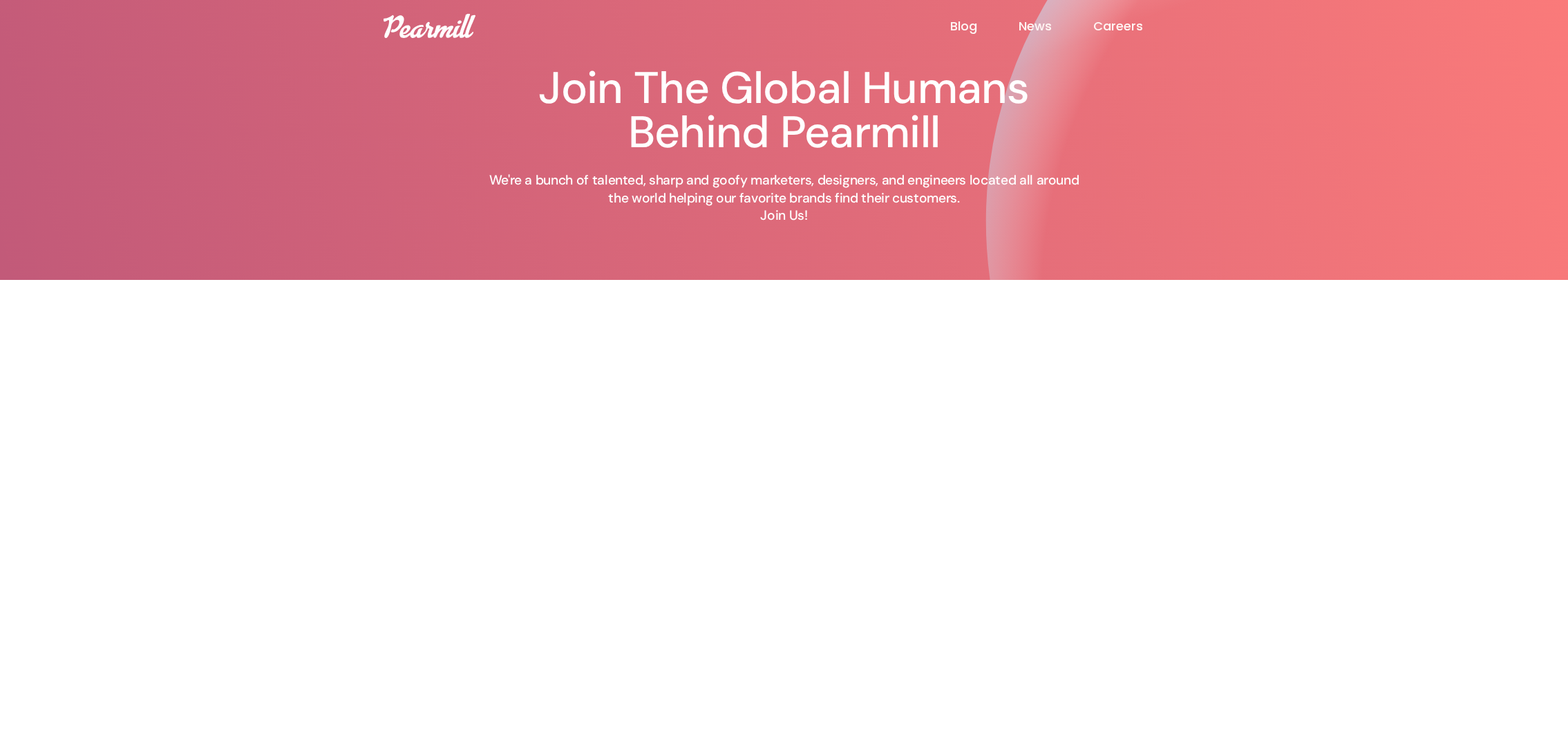 scroll, scrollTop: 0, scrollLeft: 0, axis: both 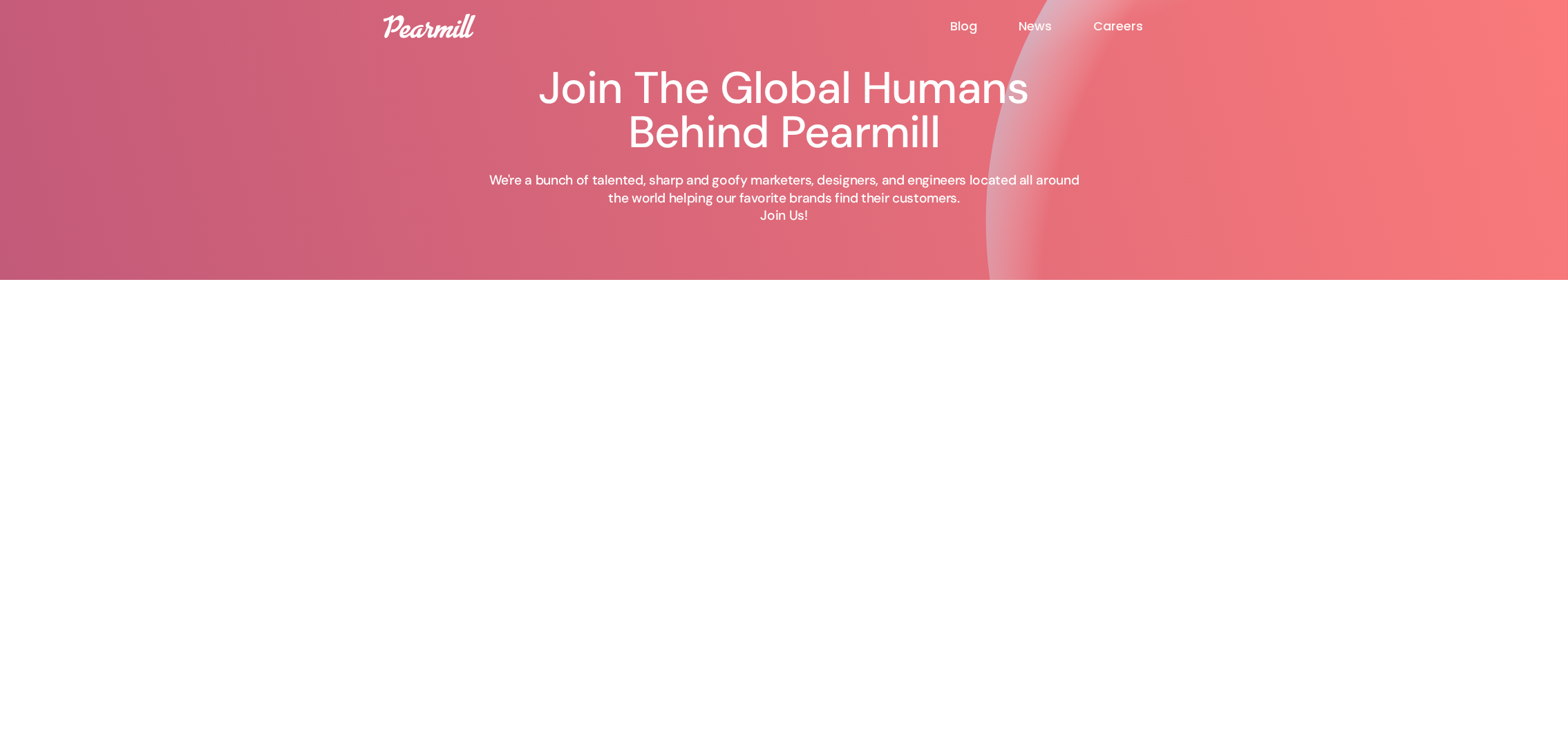 click on "Blog" at bounding box center [984, 26] 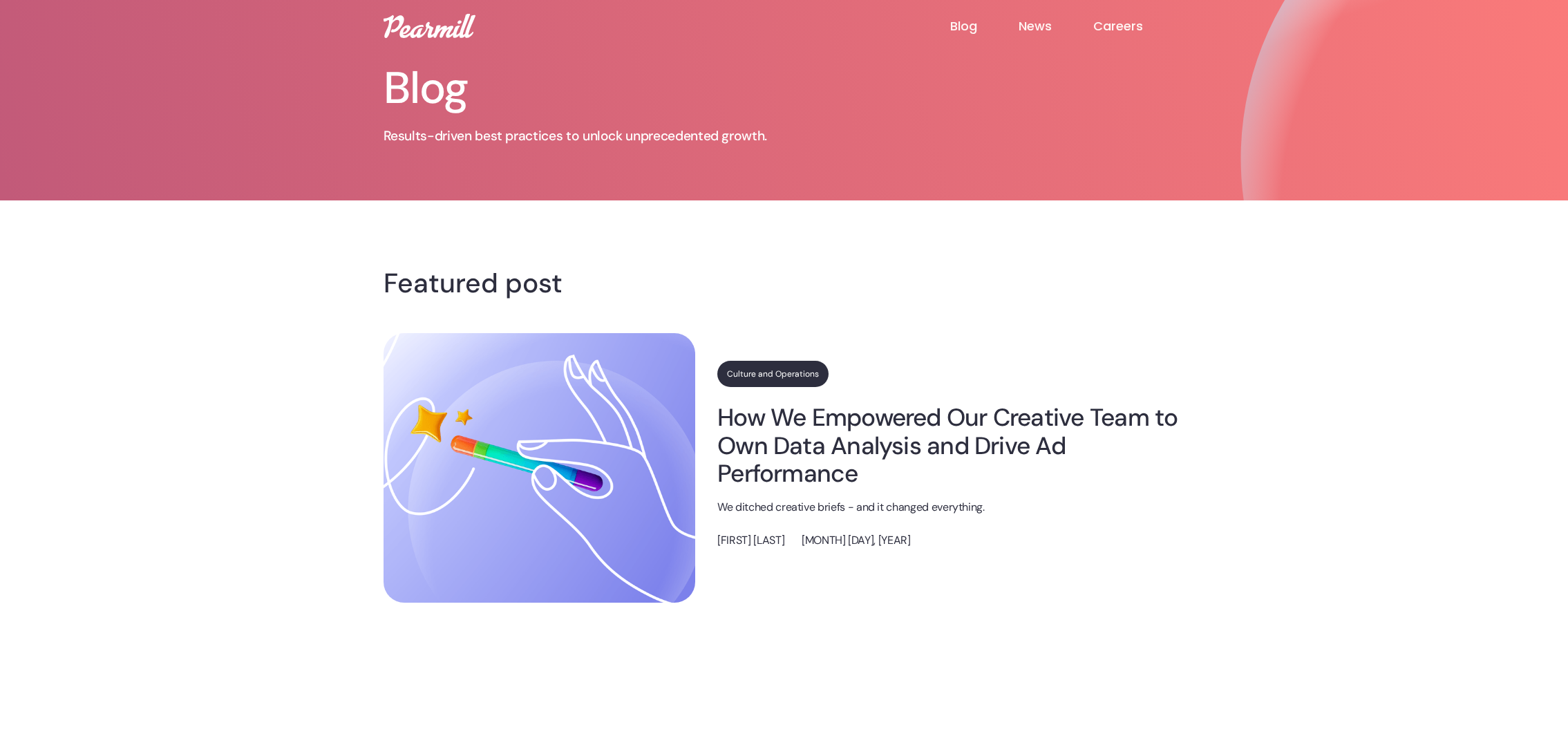 scroll, scrollTop: 0, scrollLeft: 0, axis: both 